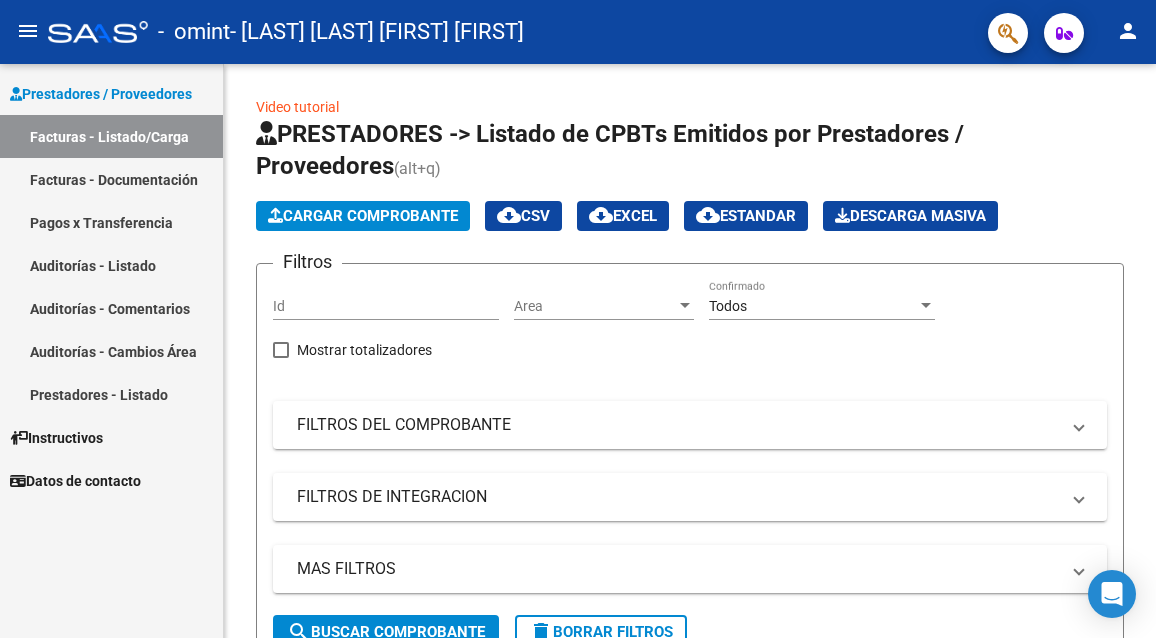 scroll, scrollTop: 0, scrollLeft: 0, axis: both 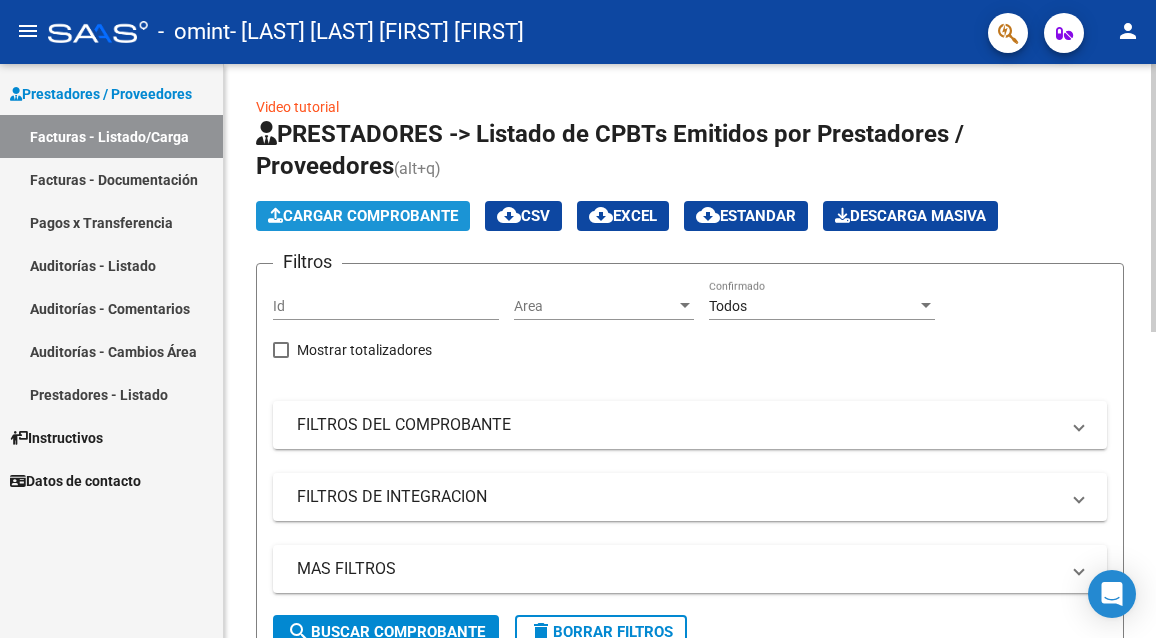 click on "Cargar Comprobante" 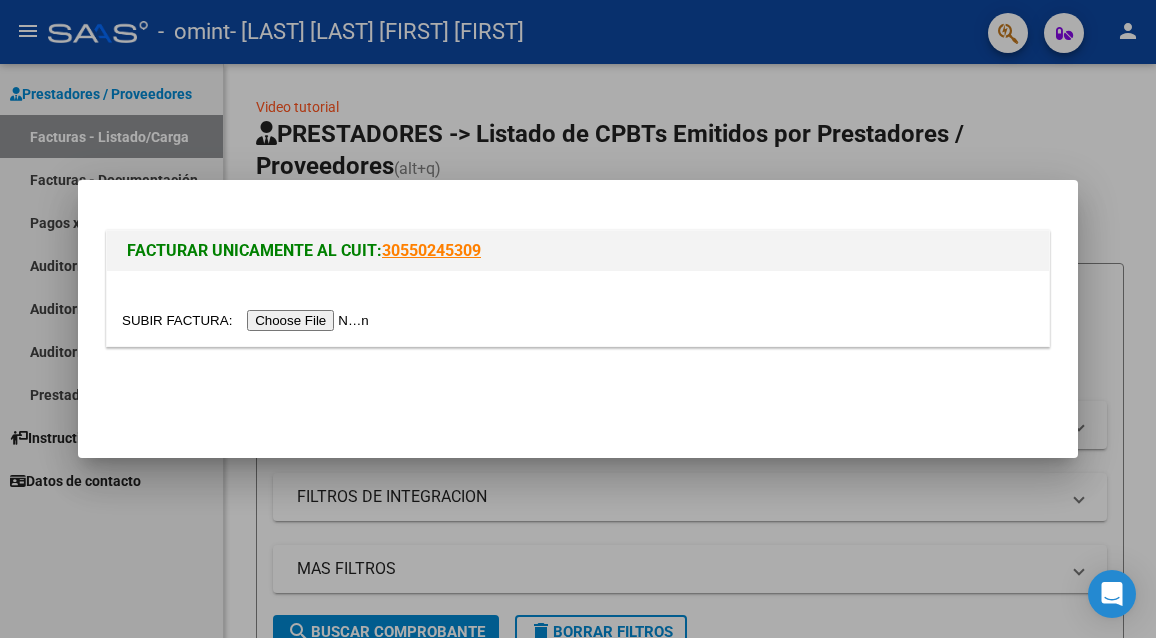 click at bounding box center (248, 320) 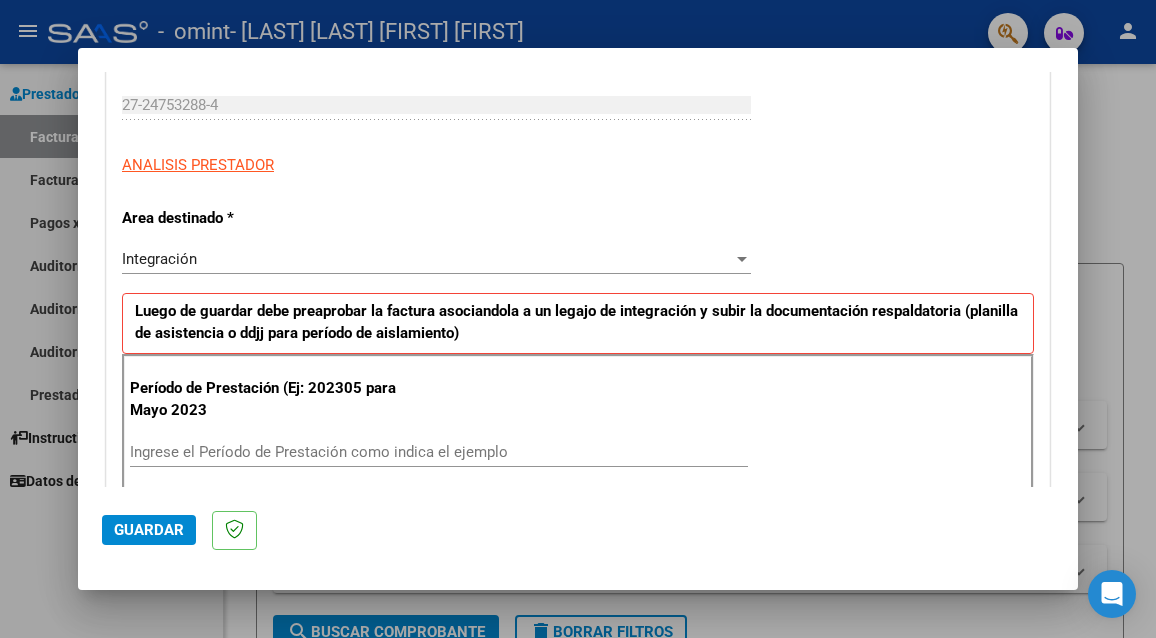 scroll, scrollTop: 400, scrollLeft: 0, axis: vertical 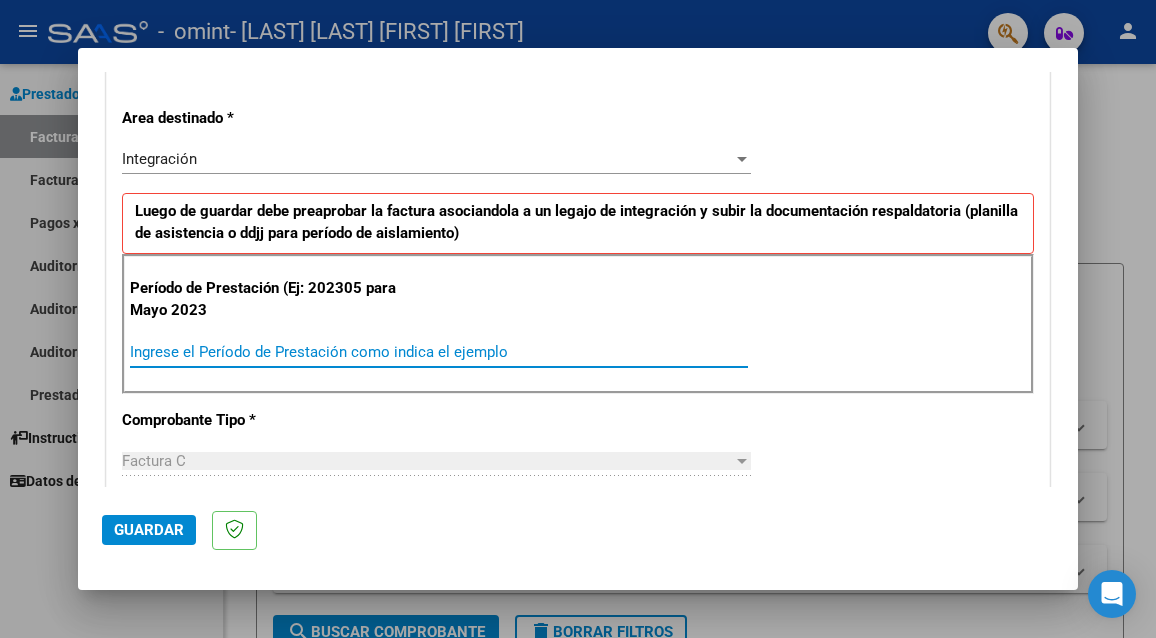 click on "Ingrese el Período de Prestación como indica el ejemplo" at bounding box center [439, 352] 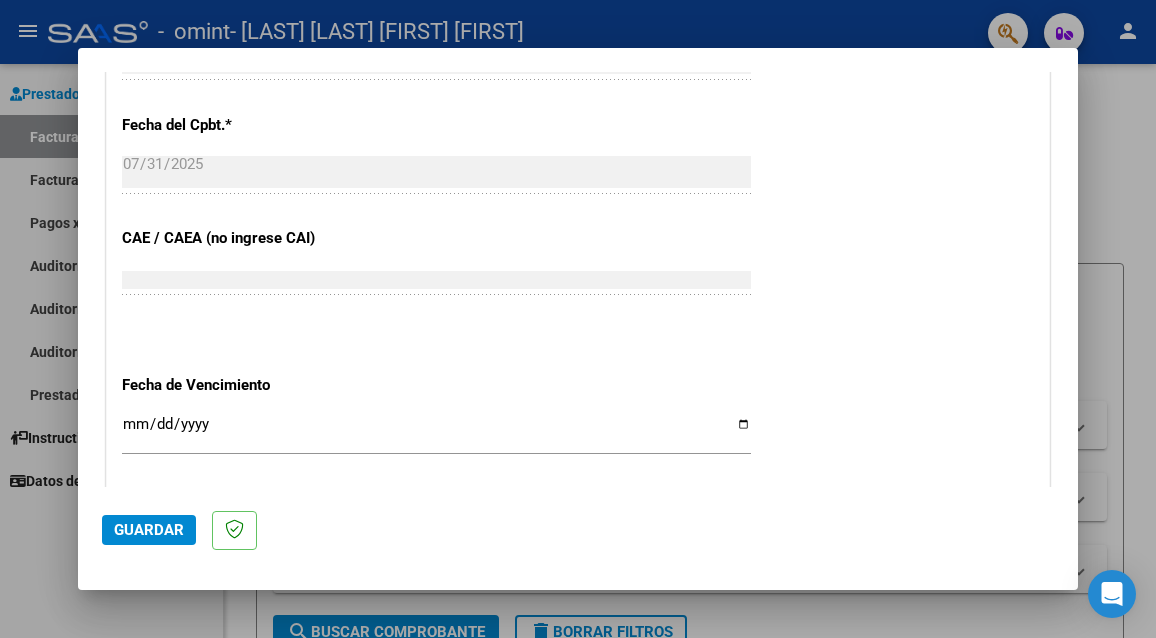 scroll, scrollTop: 1340, scrollLeft: 0, axis: vertical 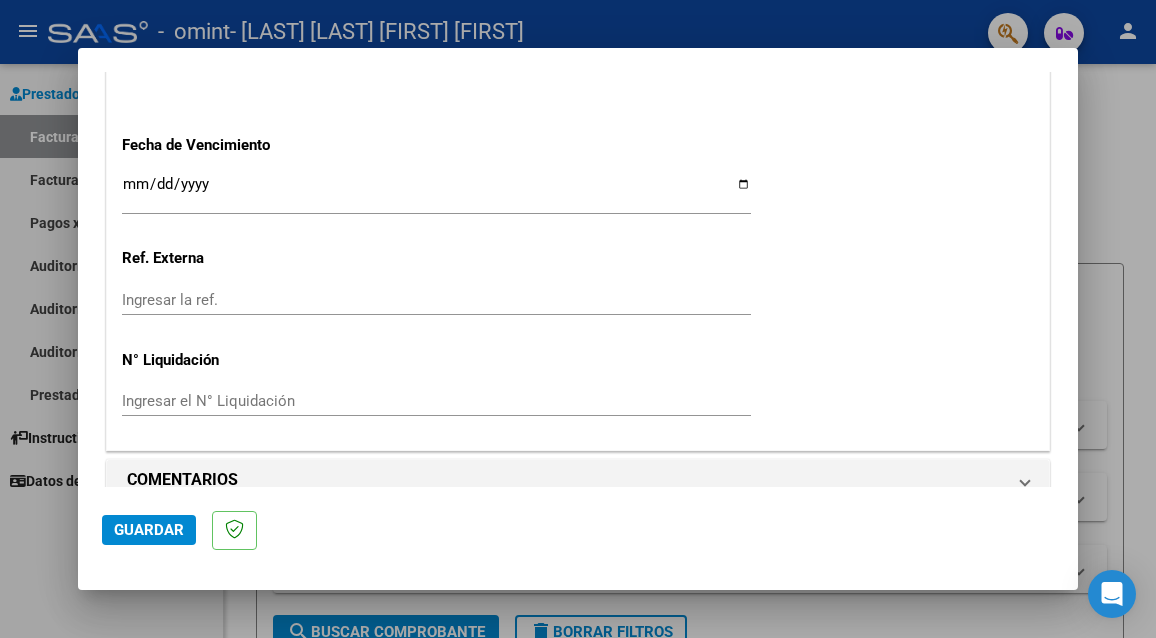 type on "202507" 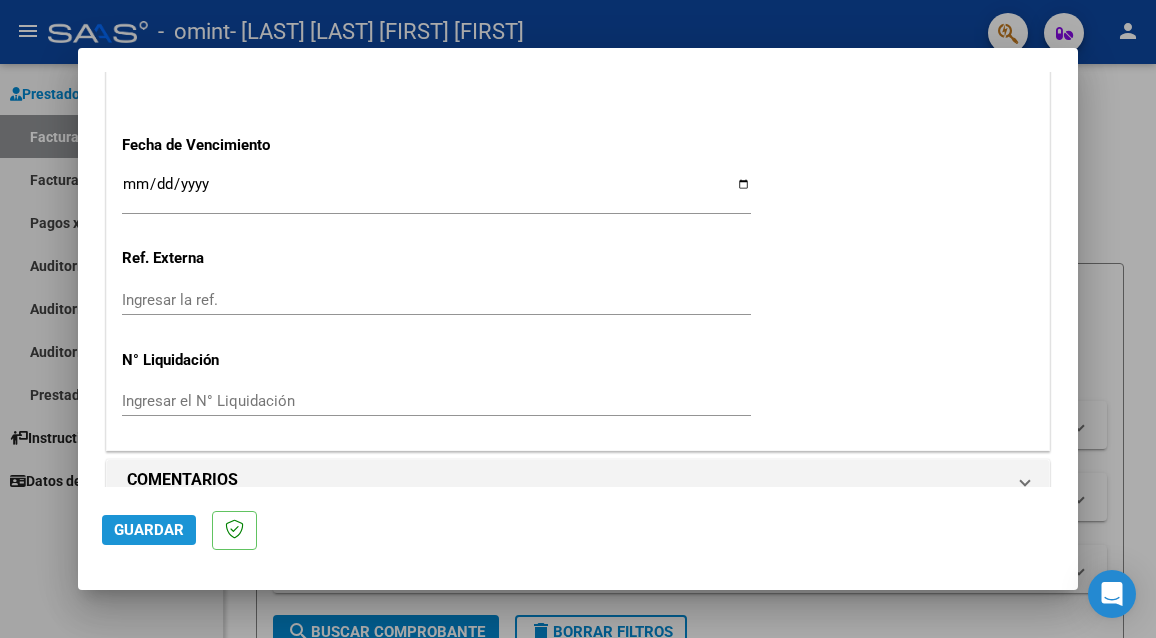 click on "Guardar" 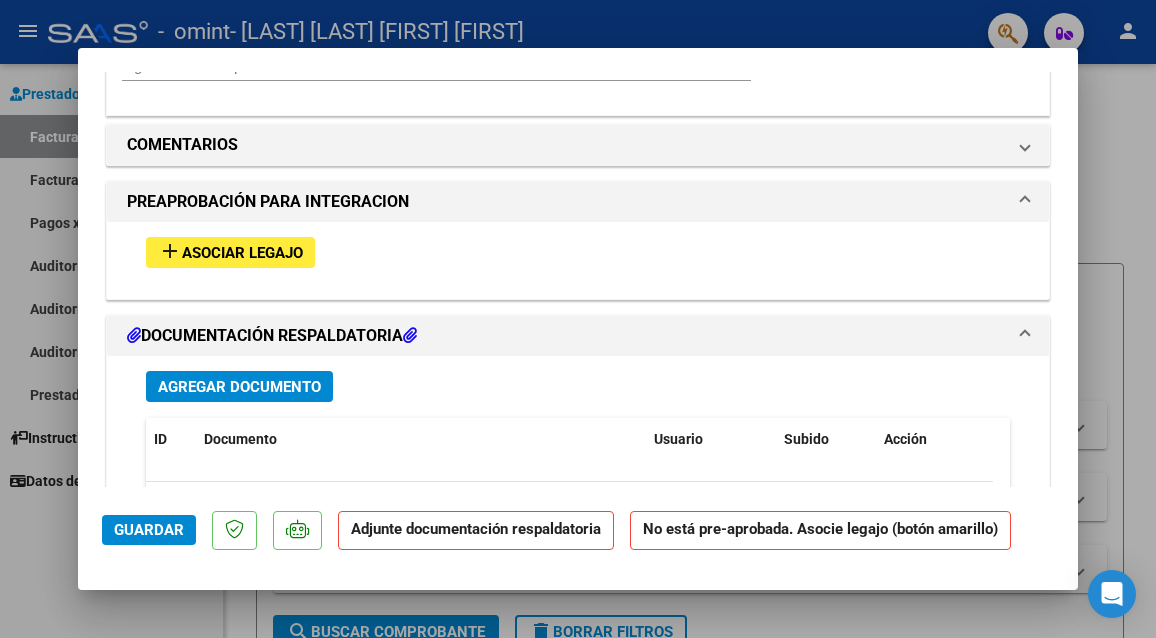 scroll, scrollTop: 1600, scrollLeft: 0, axis: vertical 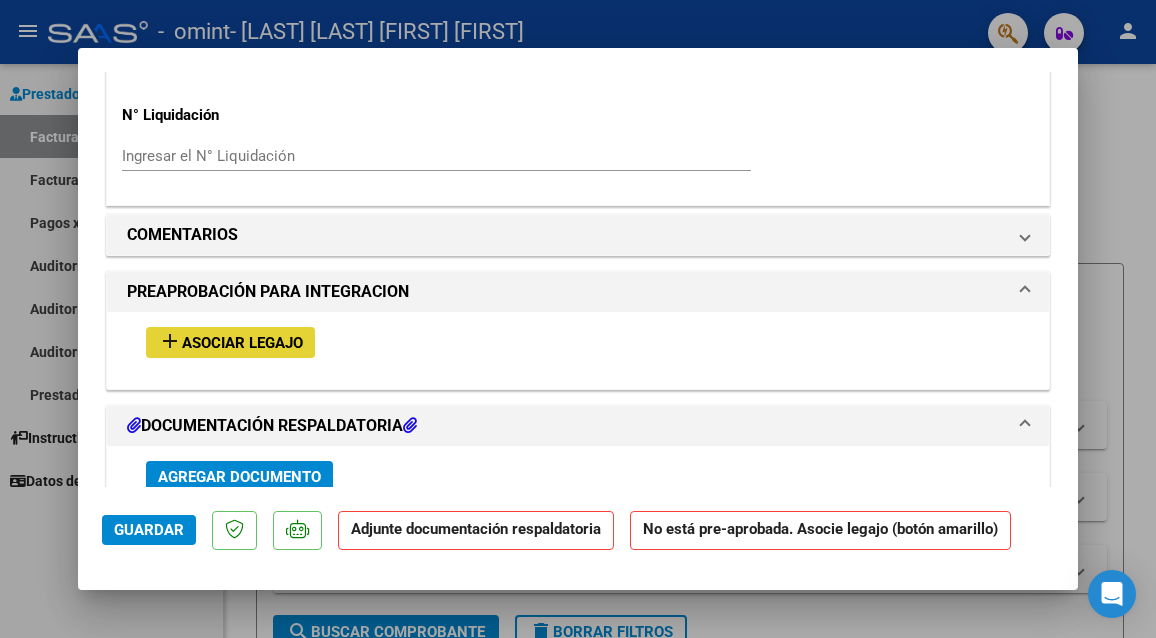 click on "Asociar Legajo" at bounding box center (242, 343) 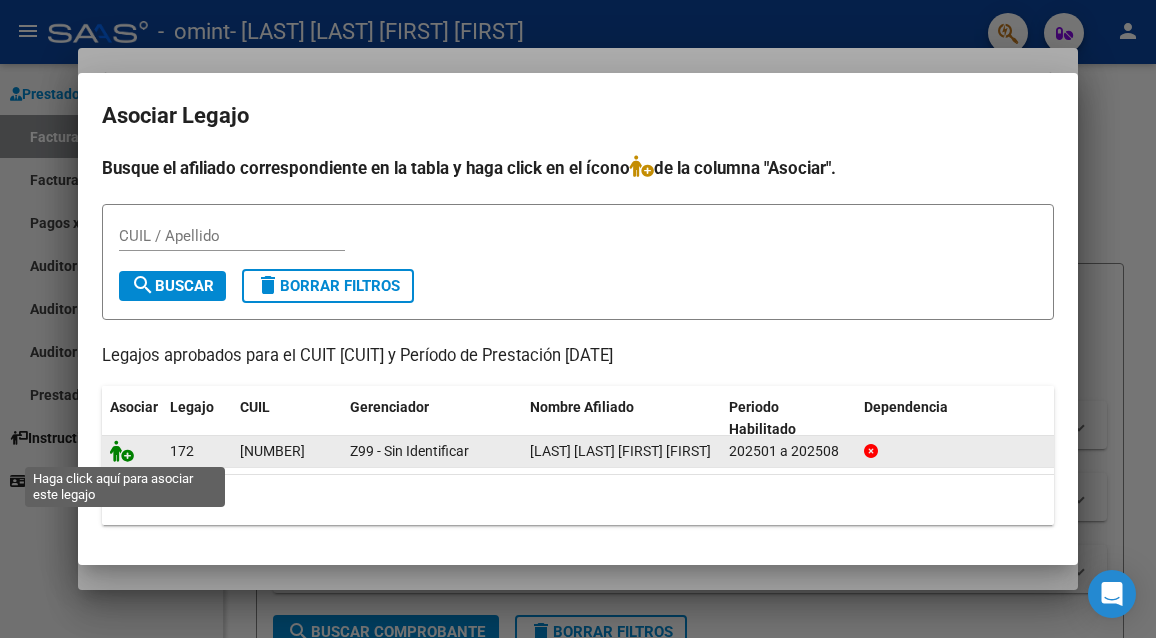 click 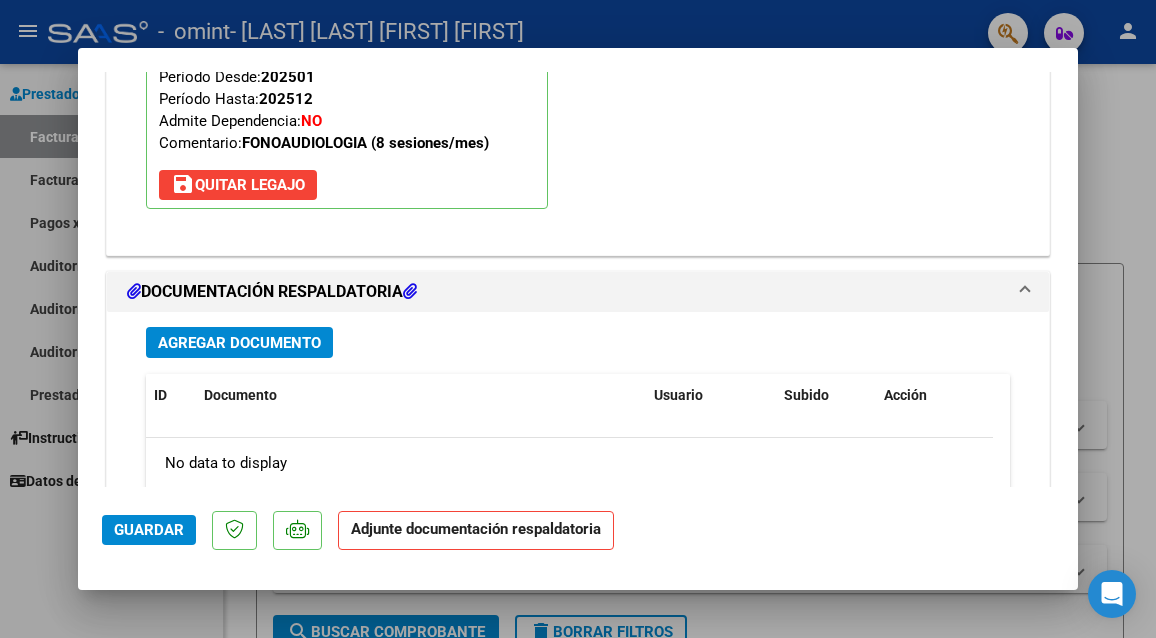 scroll, scrollTop: 2052, scrollLeft: 0, axis: vertical 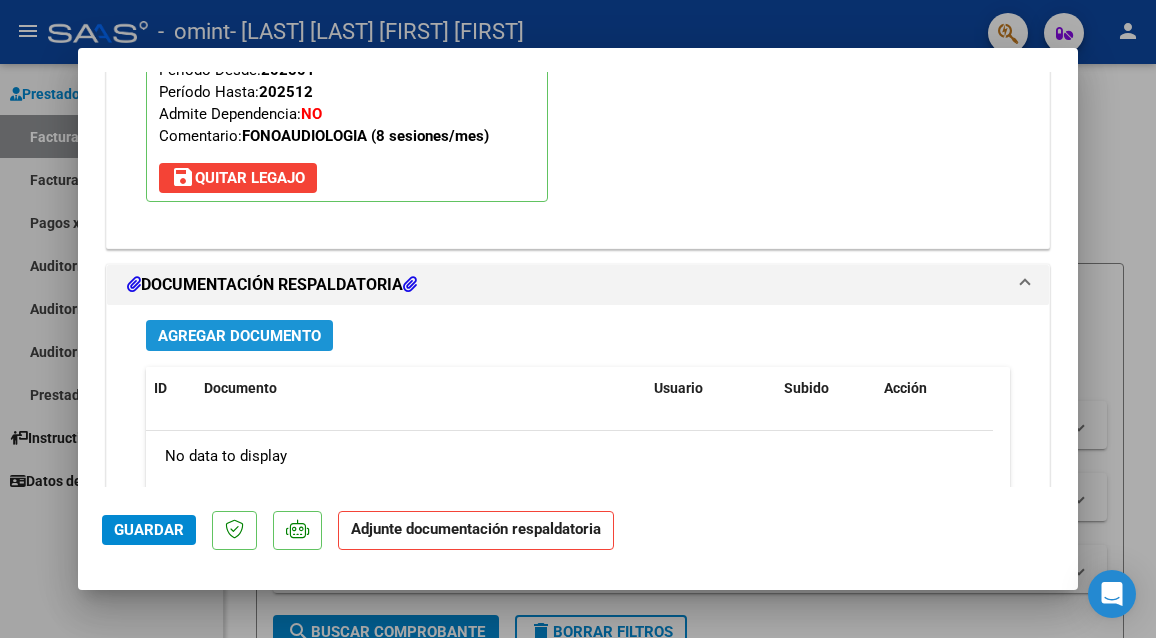 click on "Agregar Documento" at bounding box center [239, 336] 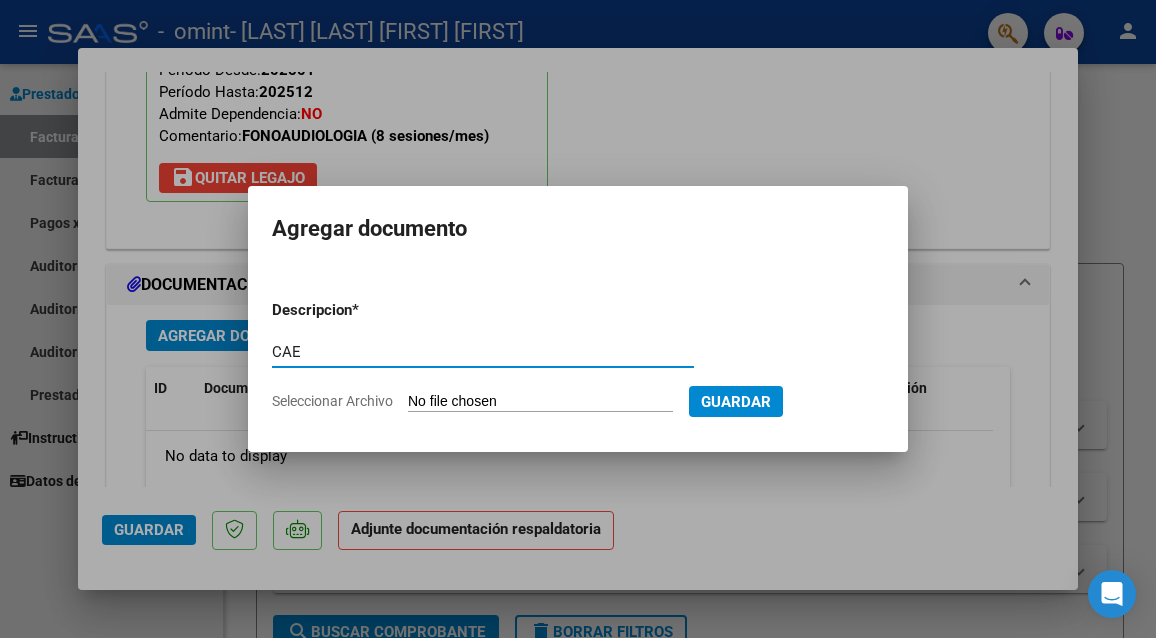 type on "CAE" 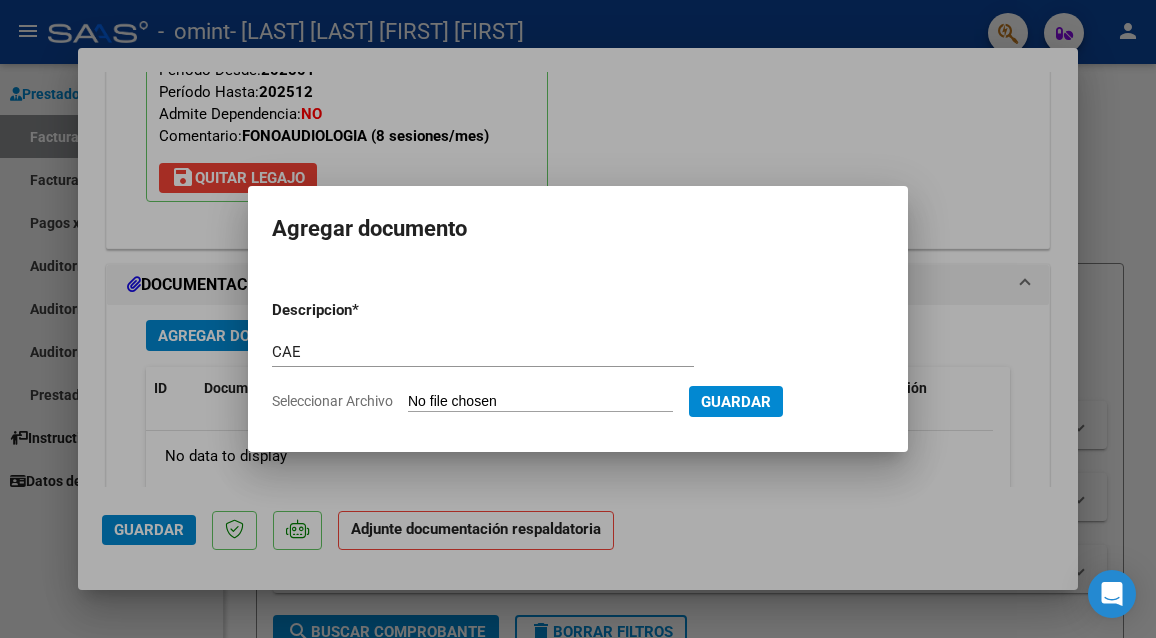 click on "Seleccionar Archivo" 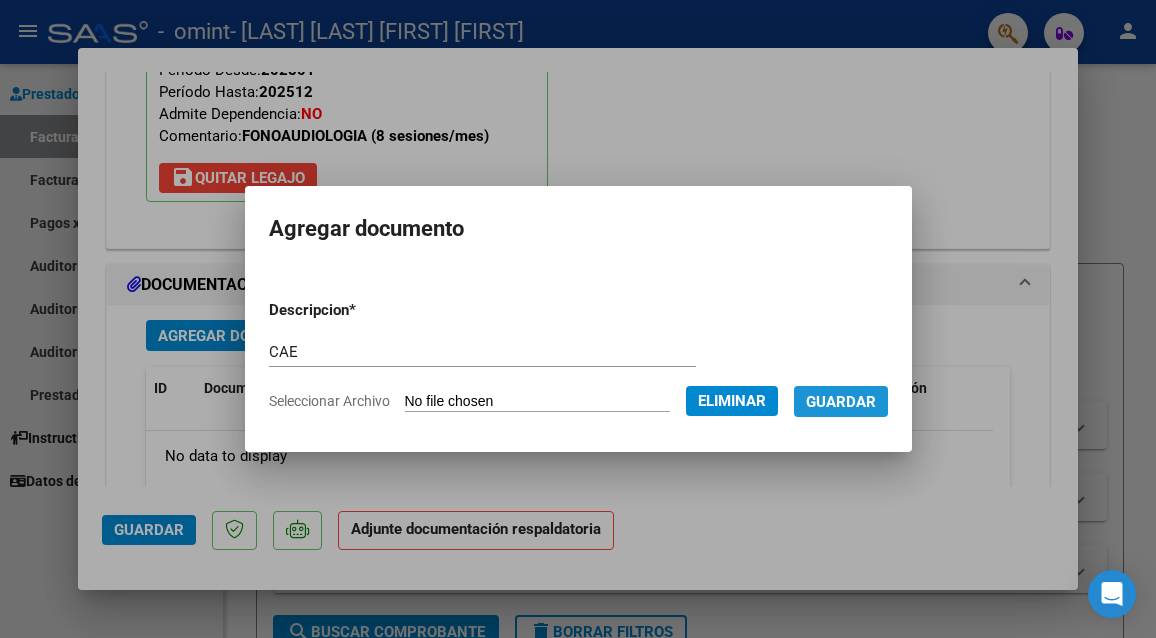 click on "Guardar" at bounding box center (841, 402) 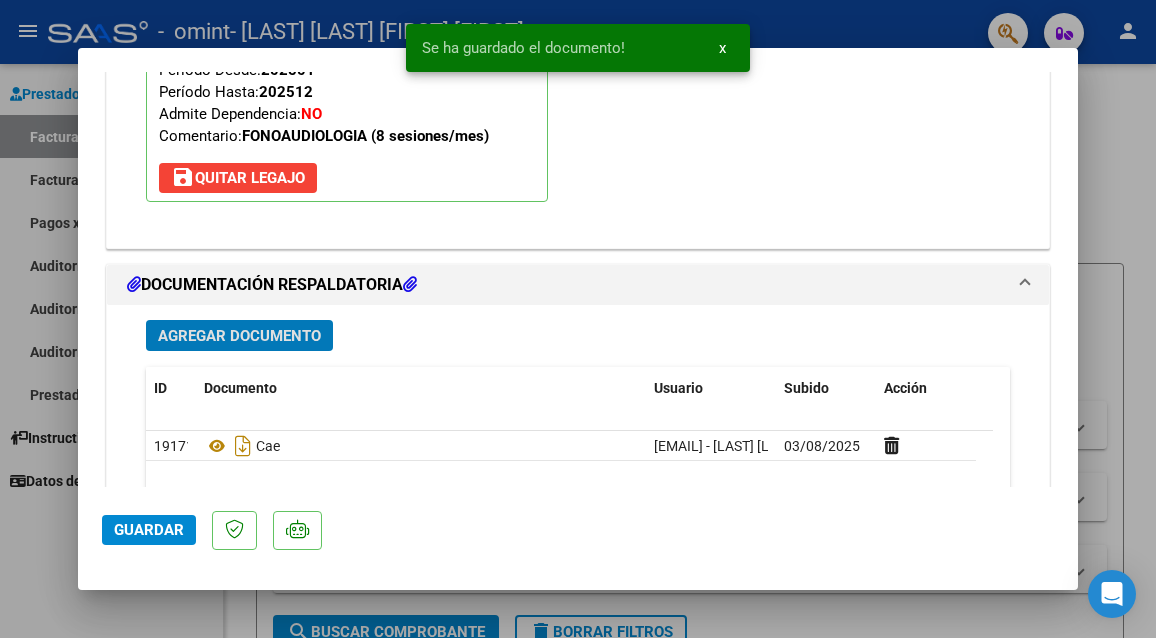 click on "Agregar Documento" at bounding box center (239, 336) 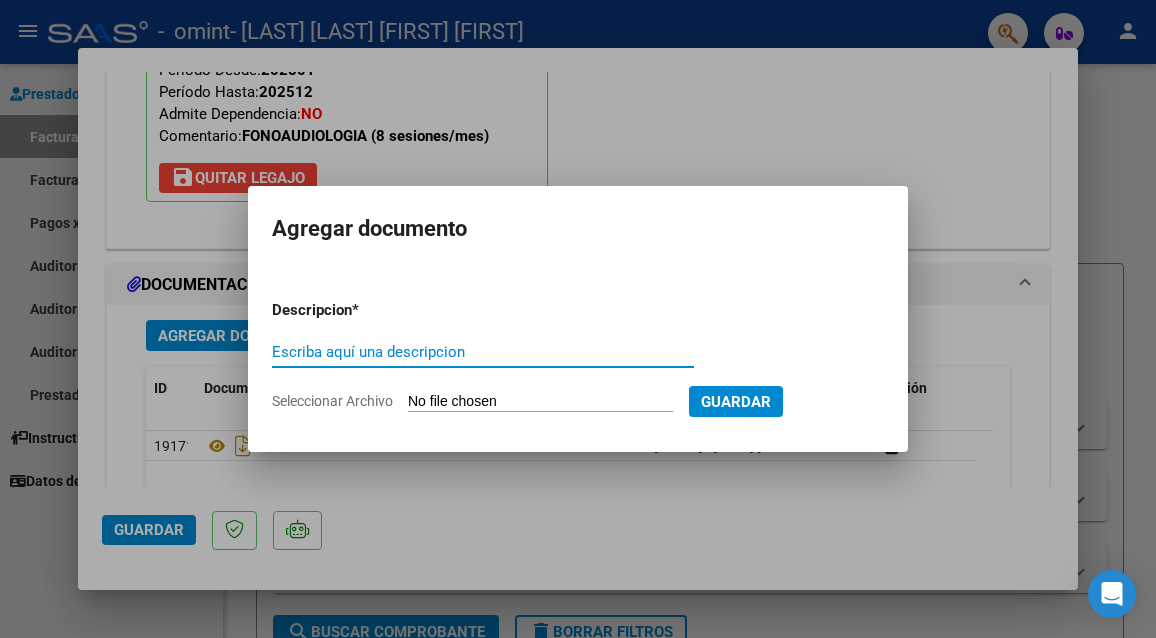 click on "Escriba aquí una descripcion" at bounding box center (483, 352) 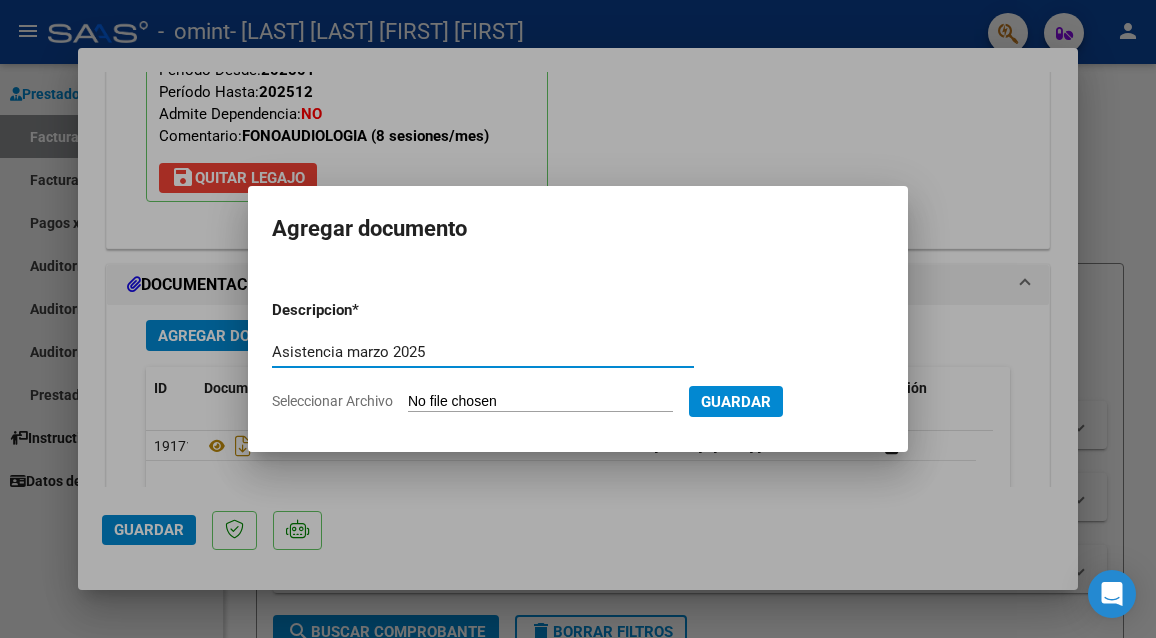 click on "Asistencia marzo 2025" at bounding box center (483, 352) 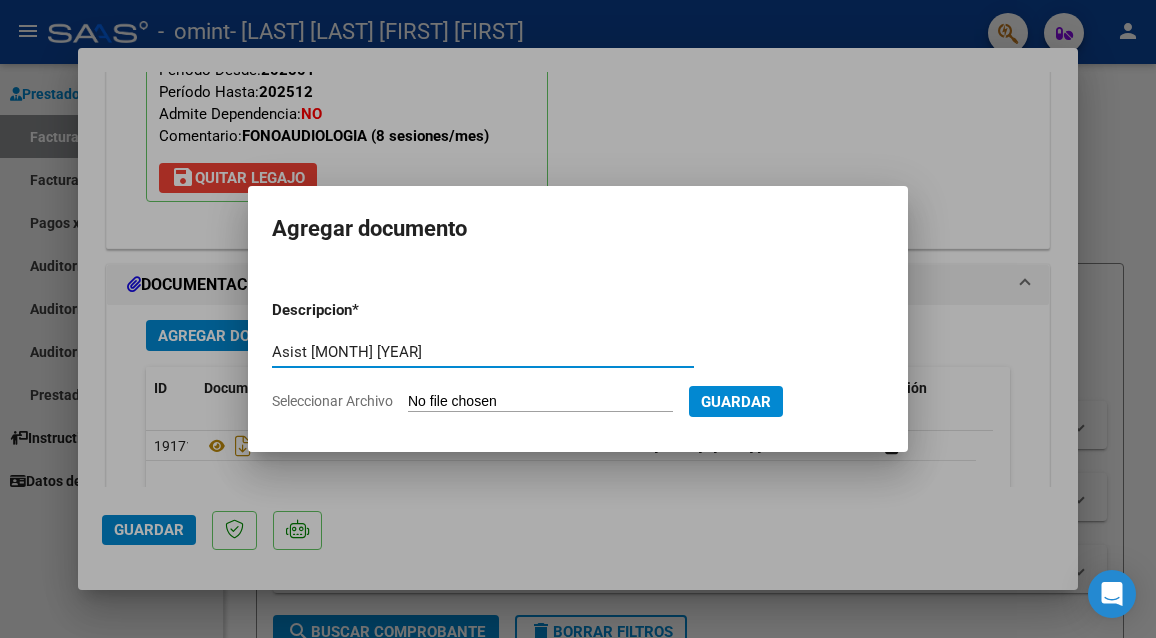 type on "Asist JULIO 2025" 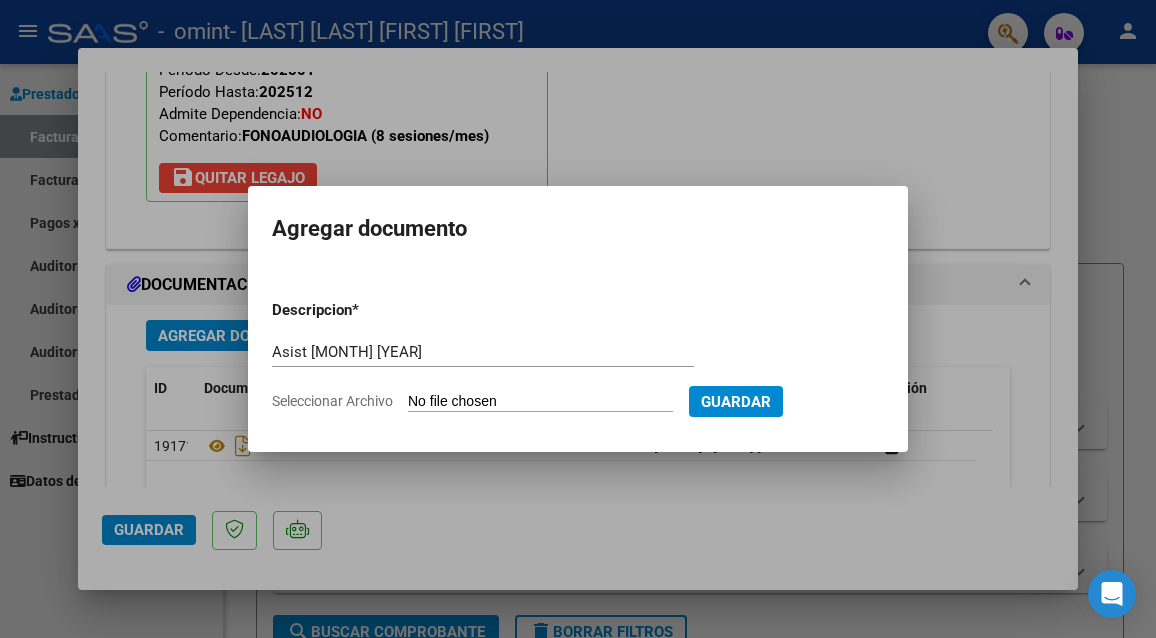click on "Seleccionar Archivo" 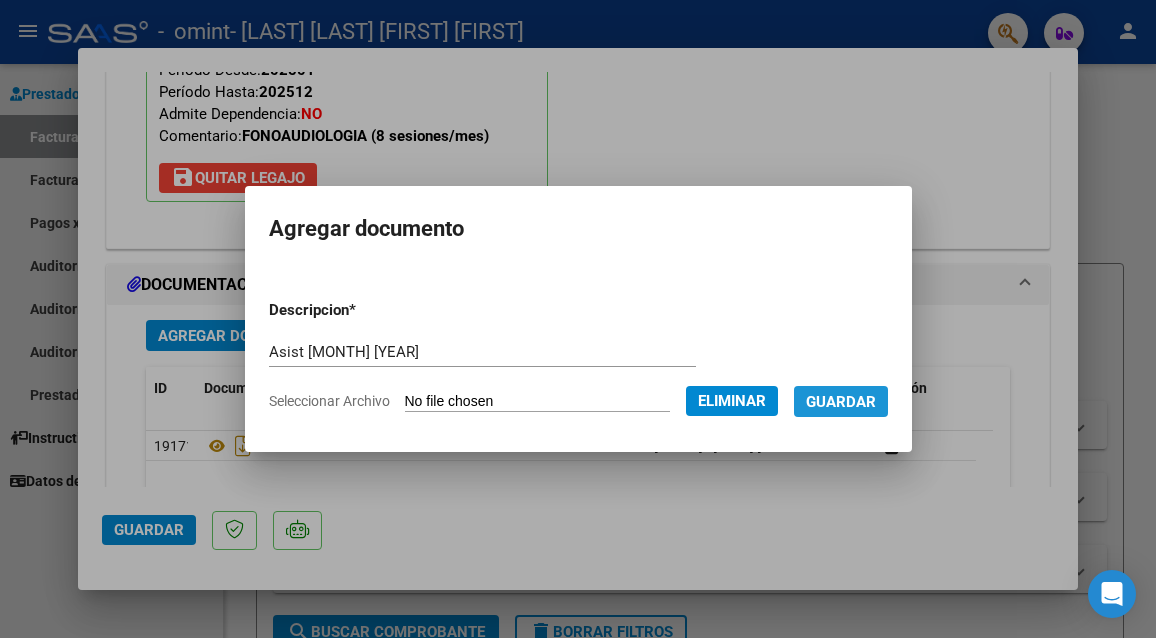 click on "Guardar" at bounding box center [841, 402] 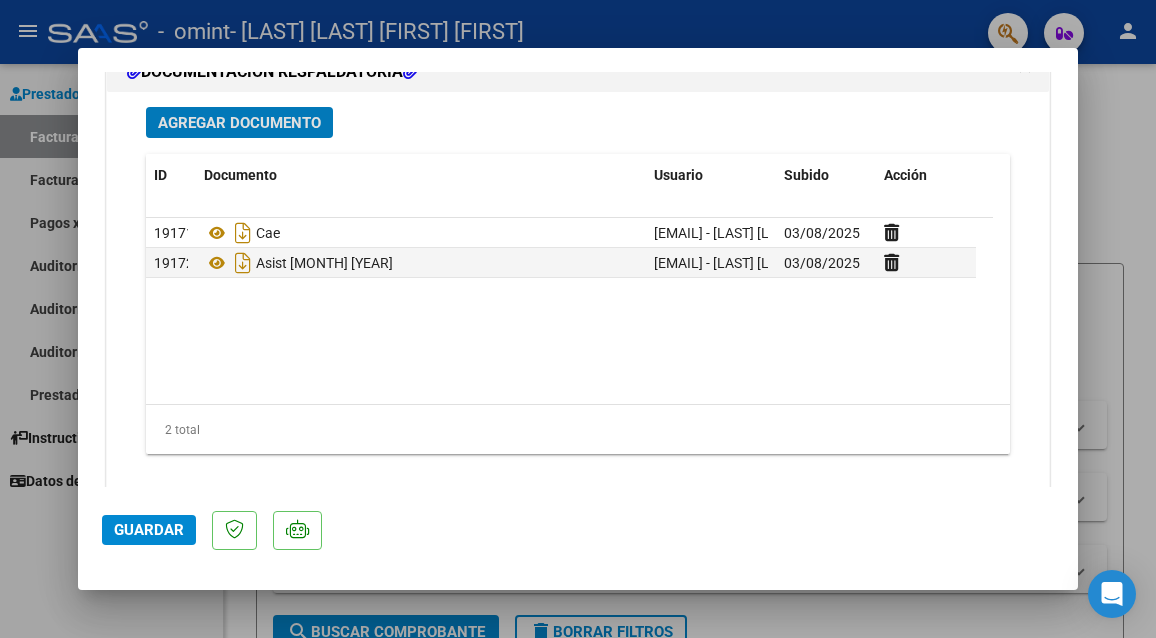 scroll, scrollTop: 1765, scrollLeft: 0, axis: vertical 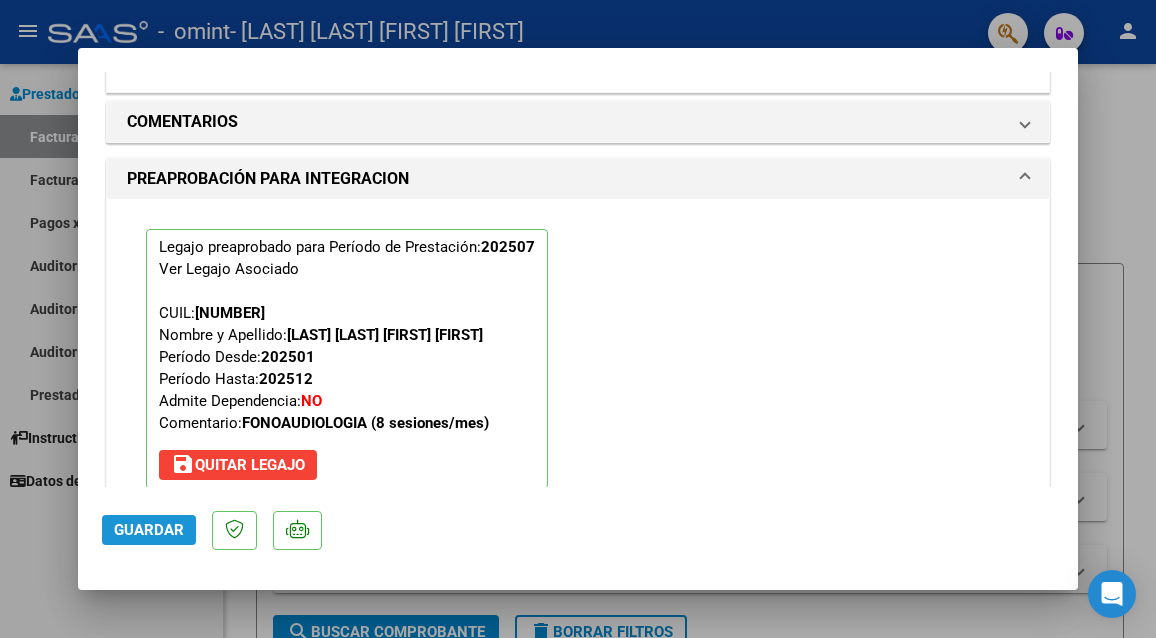 click on "Guardar" 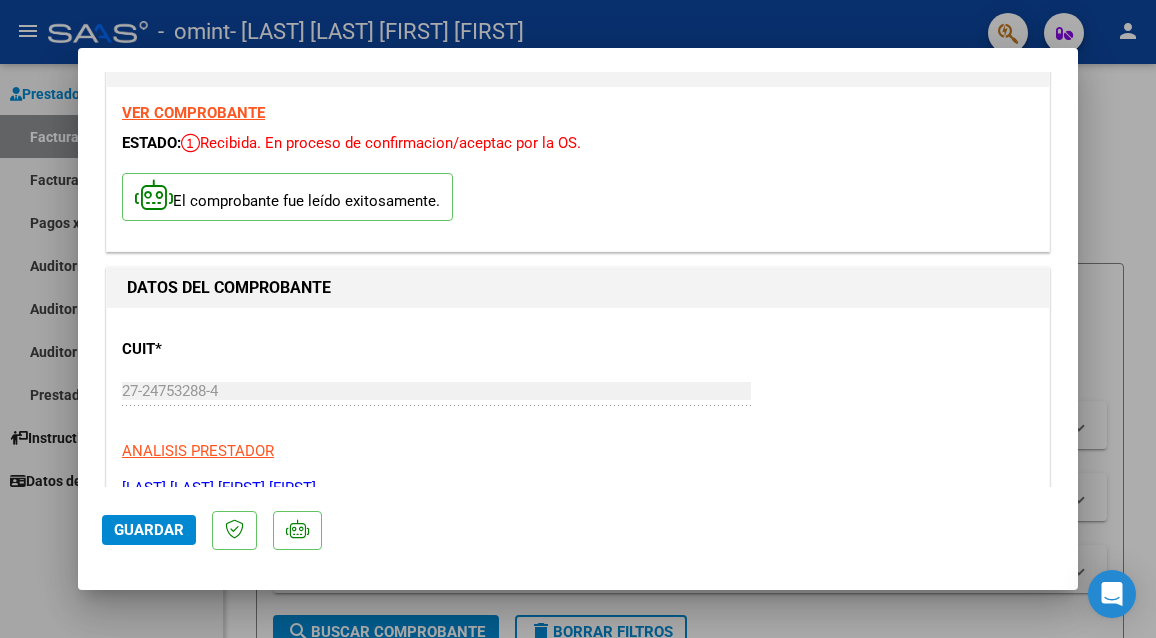 scroll, scrollTop: 100, scrollLeft: 0, axis: vertical 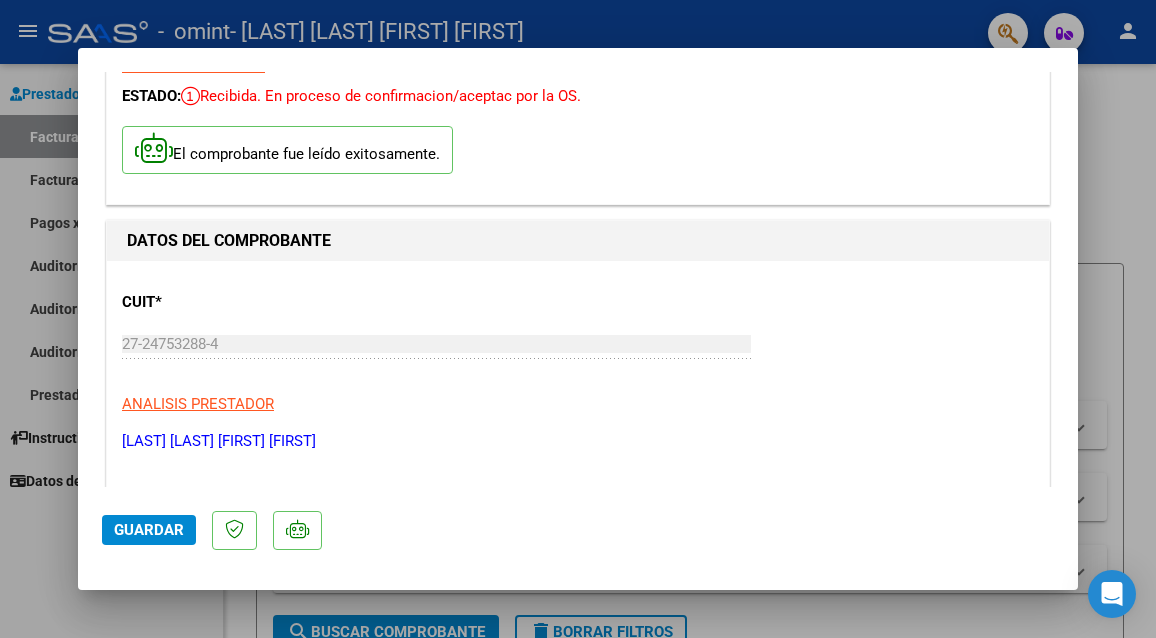 click at bounding box center (578, 319) 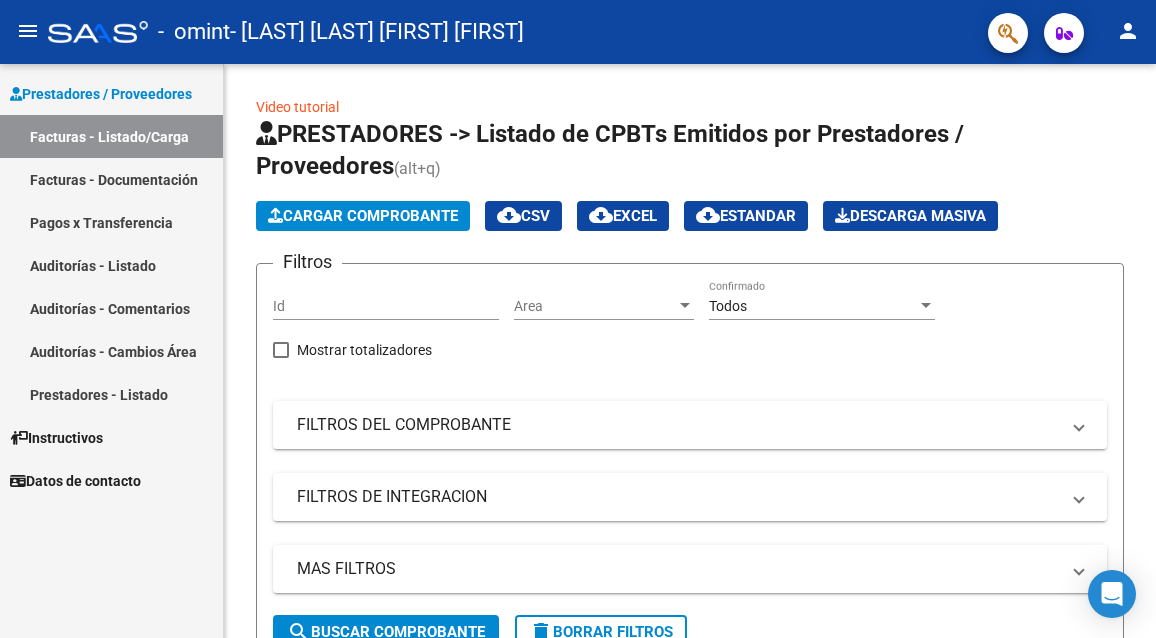 click on "person" 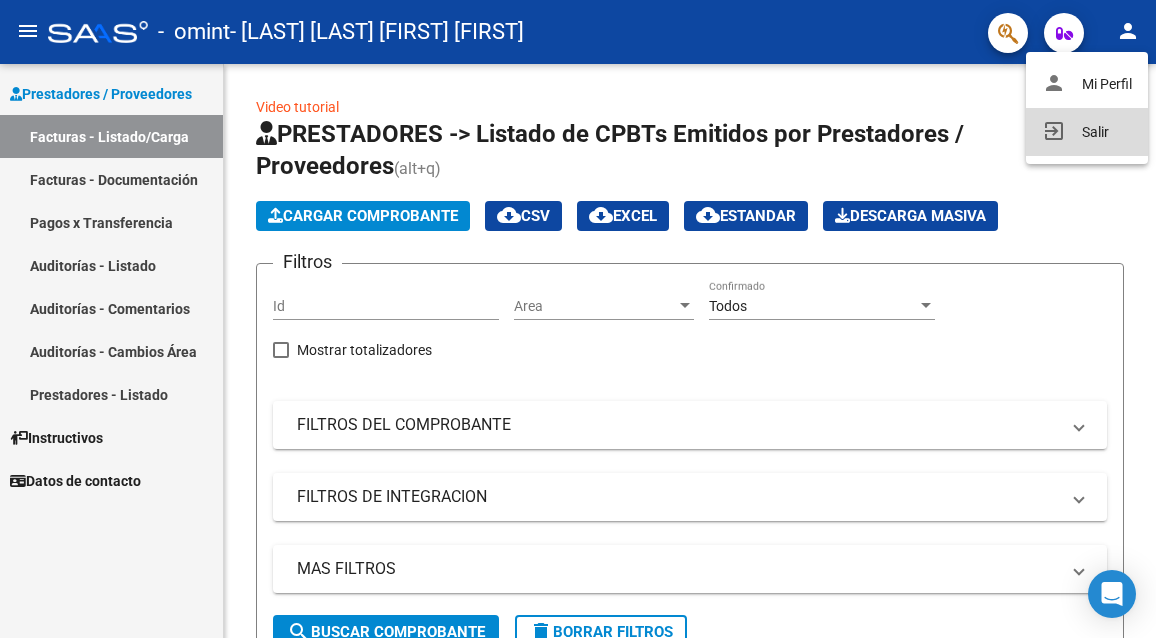 click on "exit_to_app  Salir" at bounding box center (1087, 132) 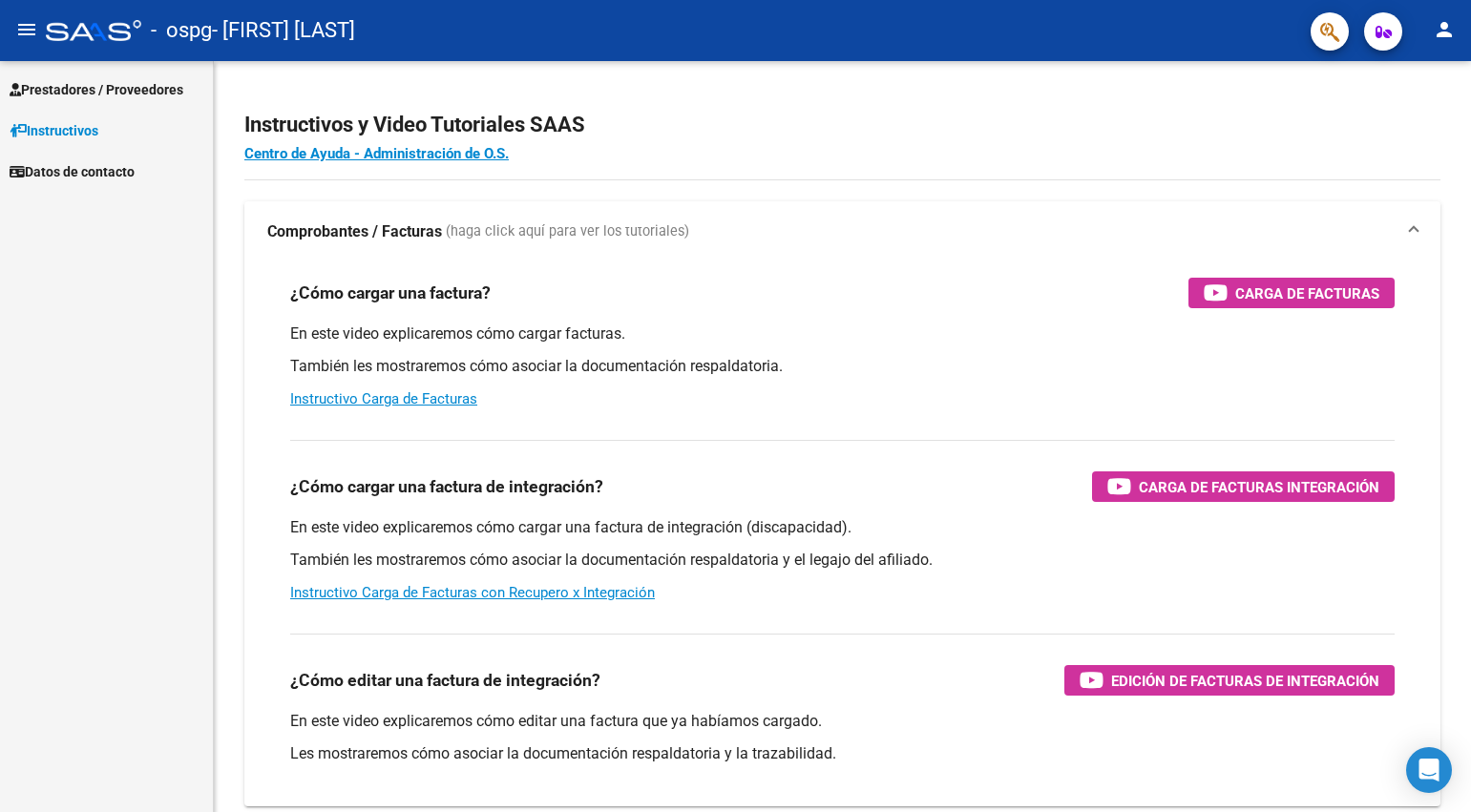 click on "¿Cómo cargar una factura?    Carga de Facturas" at bounding box center [842, 293] 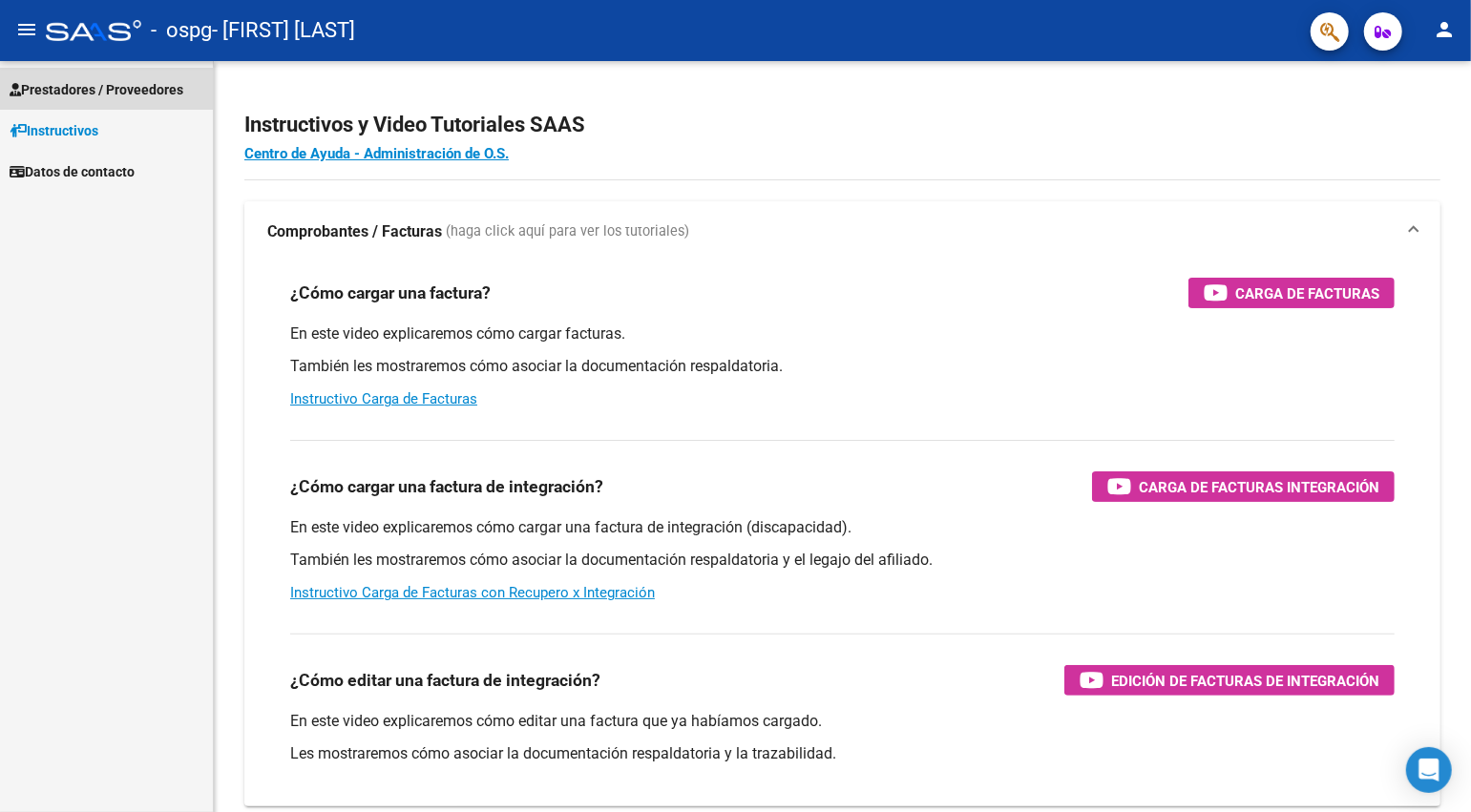click on "Prestadores / Proveedores" at bounding box center (96, 90) 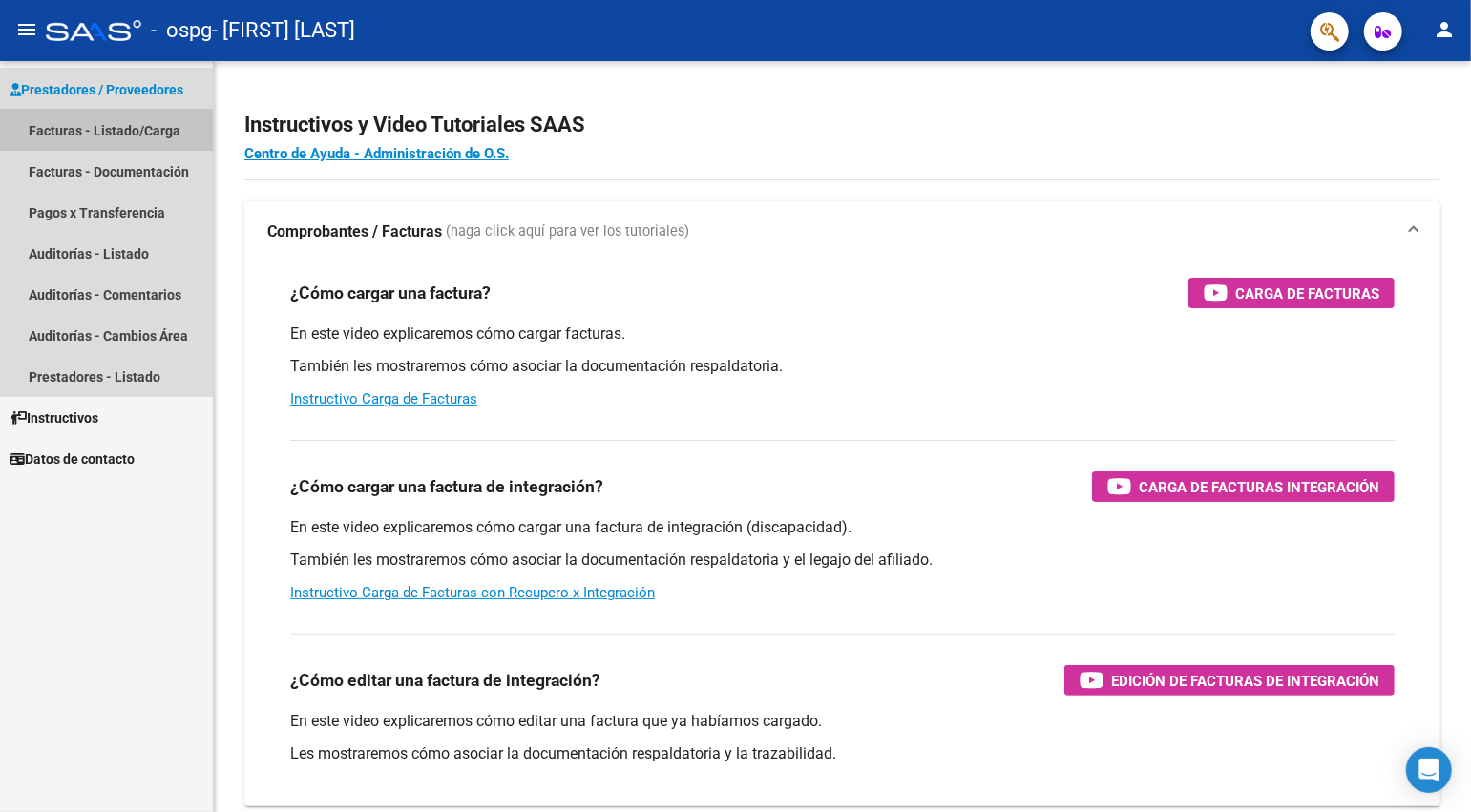 click on "Facturas - Listado/Carga" at bounding box center [106, 130] 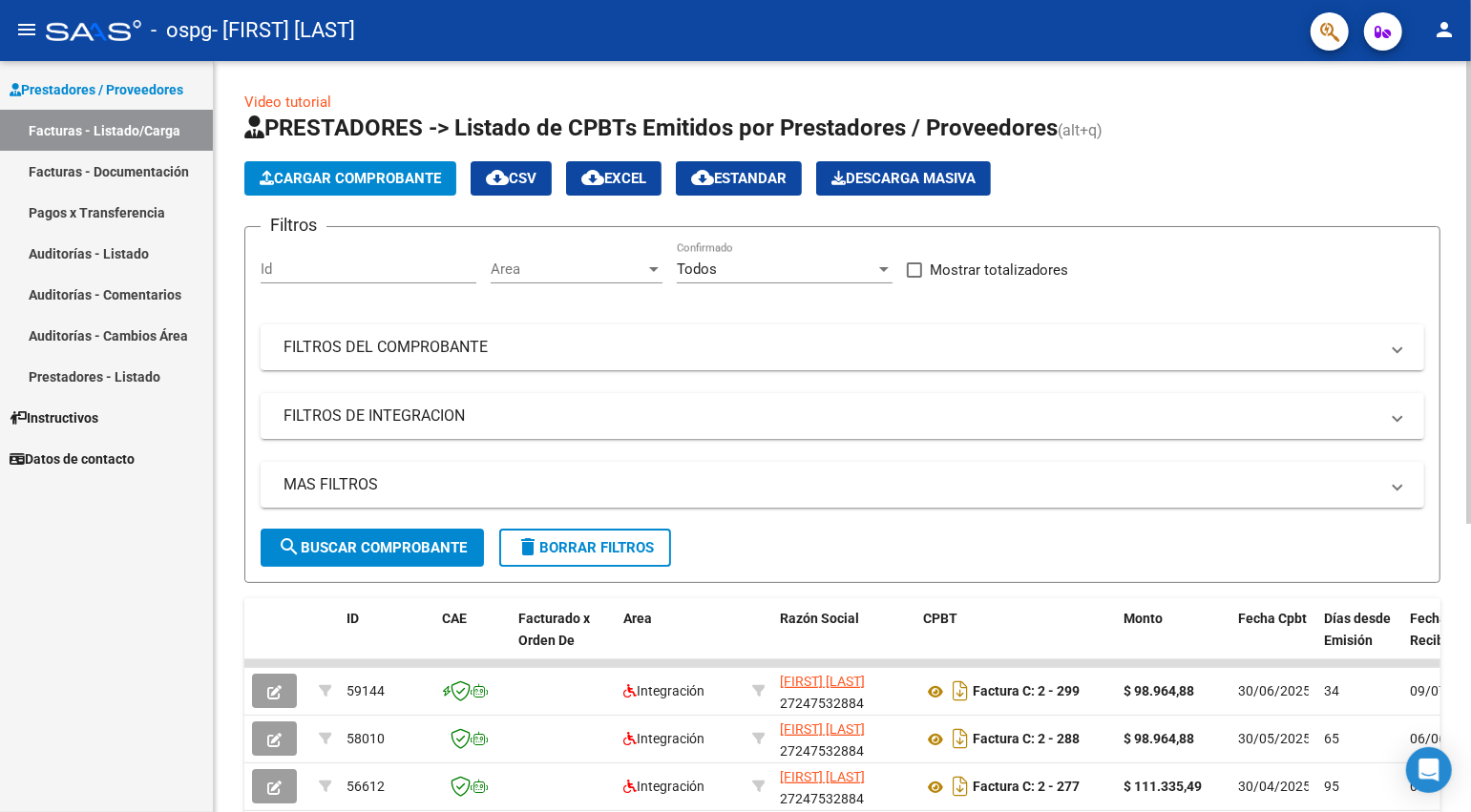 click on "Cargar Comprobante" 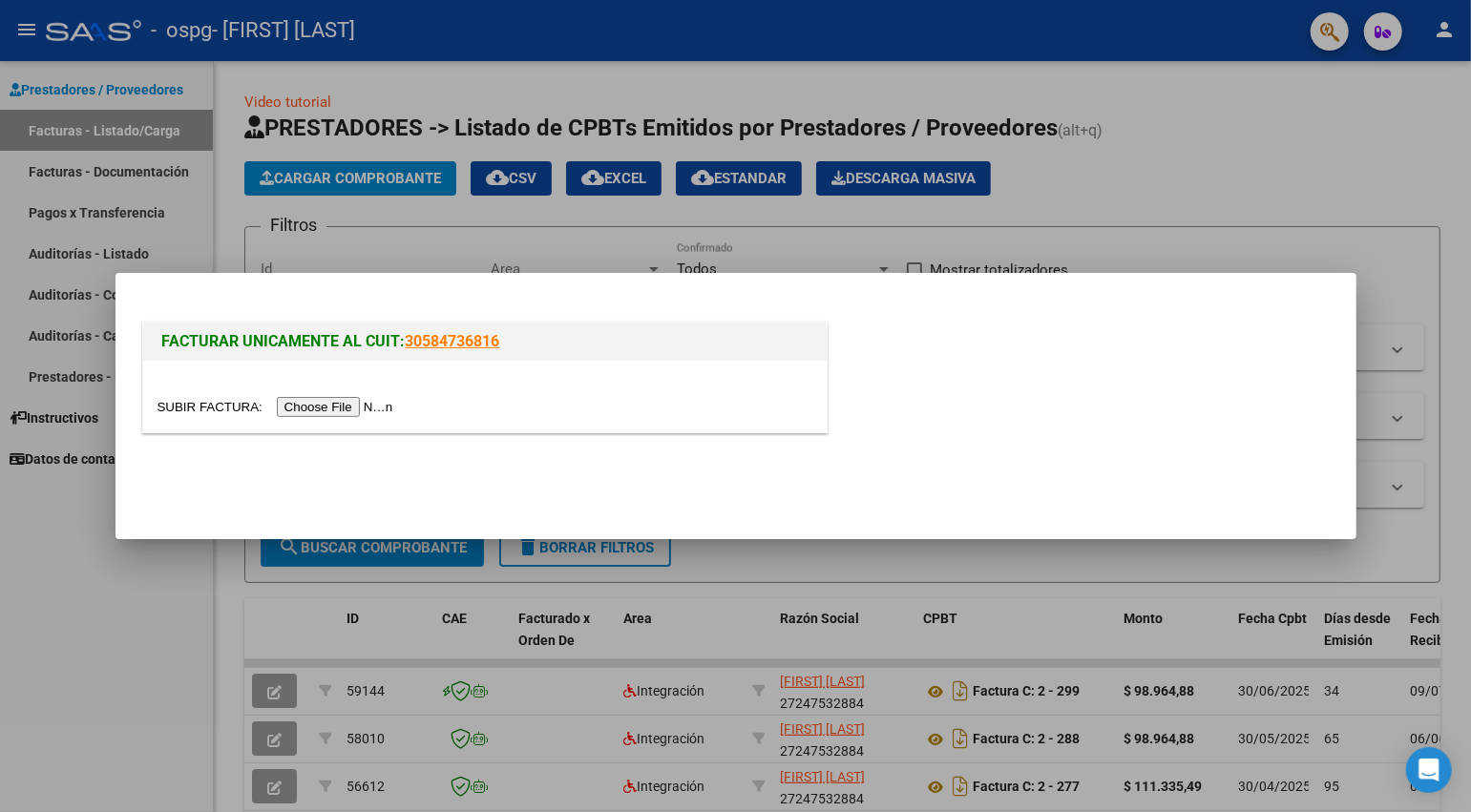 click at bounding box center (278, 406) 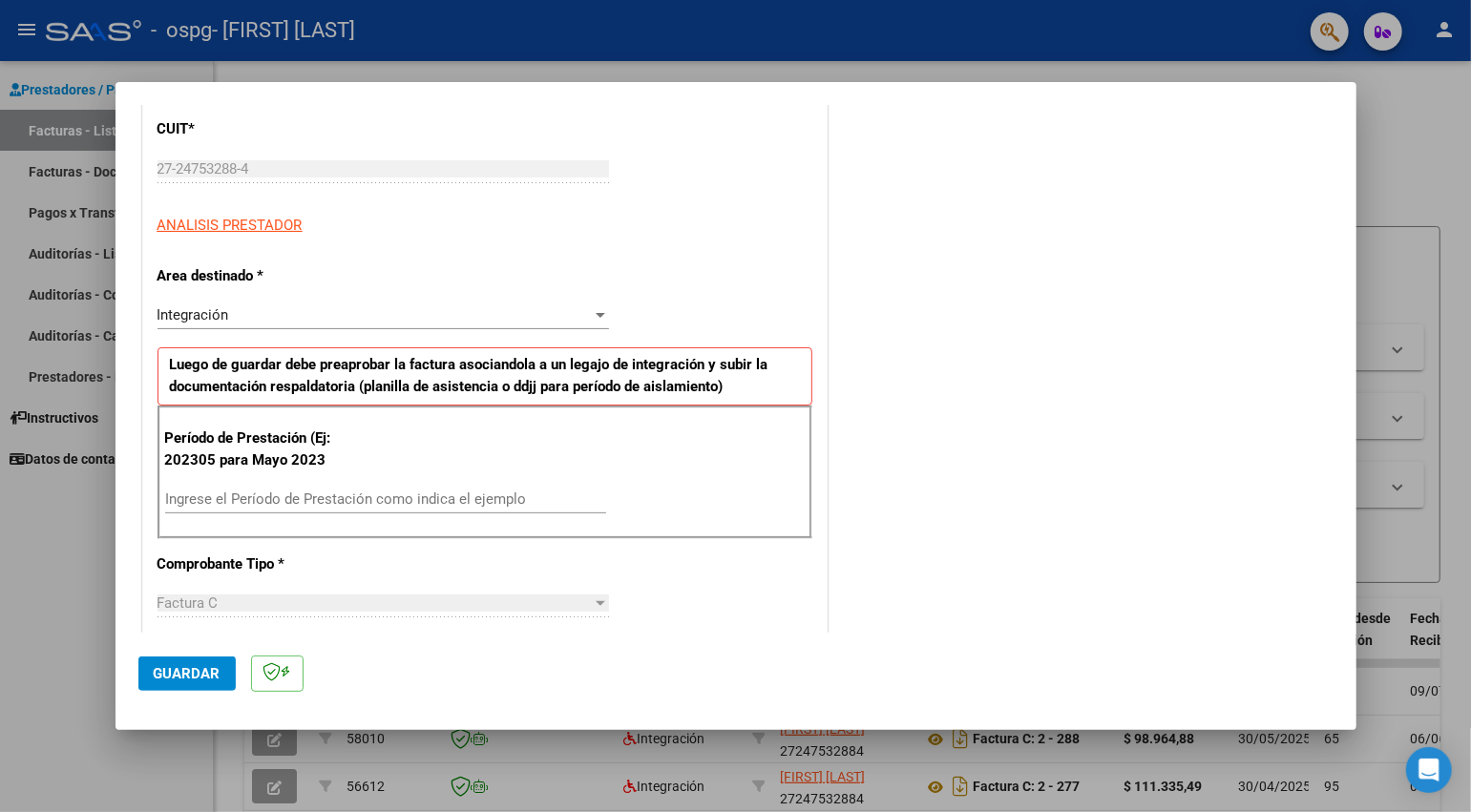 scroll, scrollTop: 382, scrollLeft: 0, axis: vertical 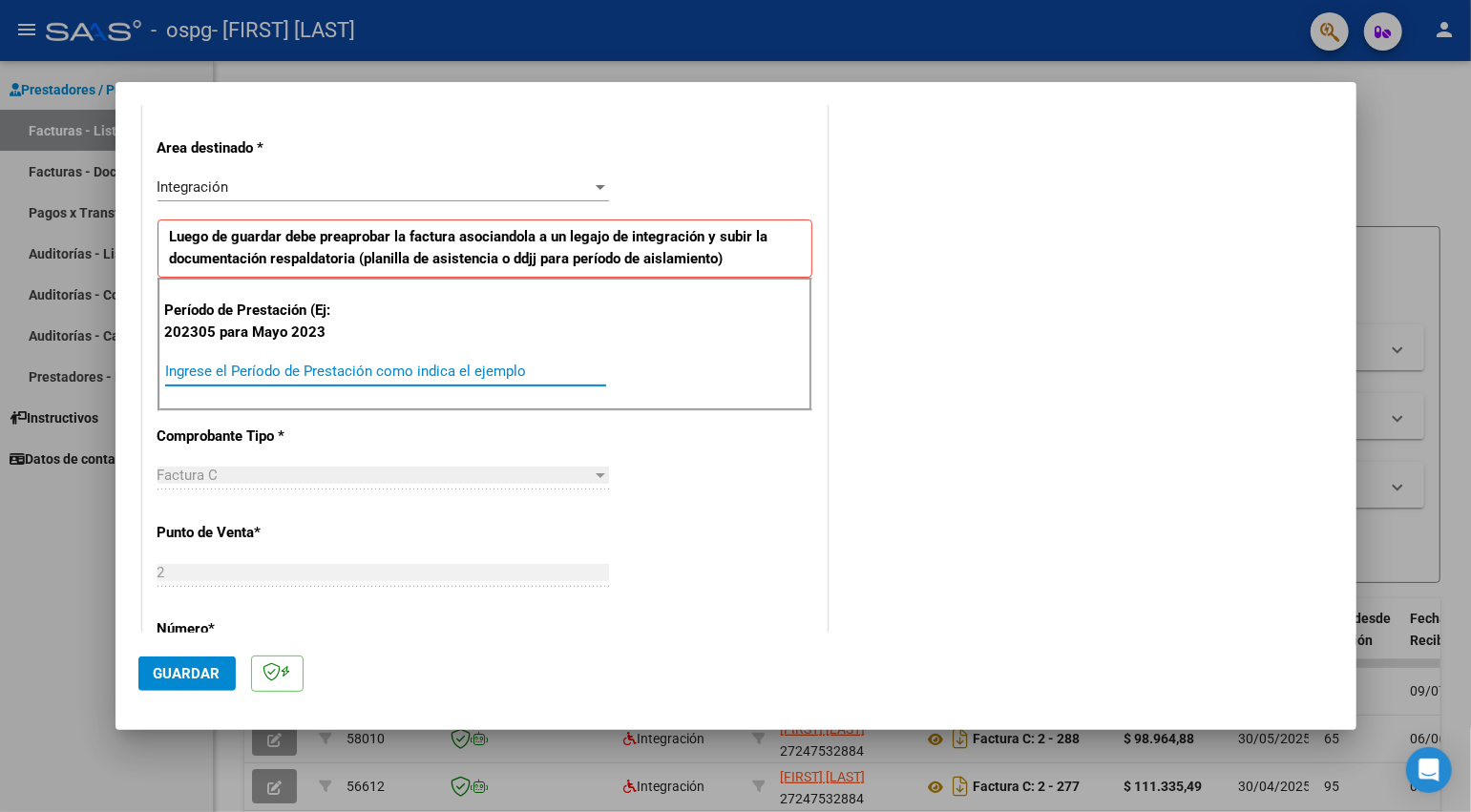 click on "Ingrese el Período de Prestación como indica el ejemplo" at bounding box center [386, 371] 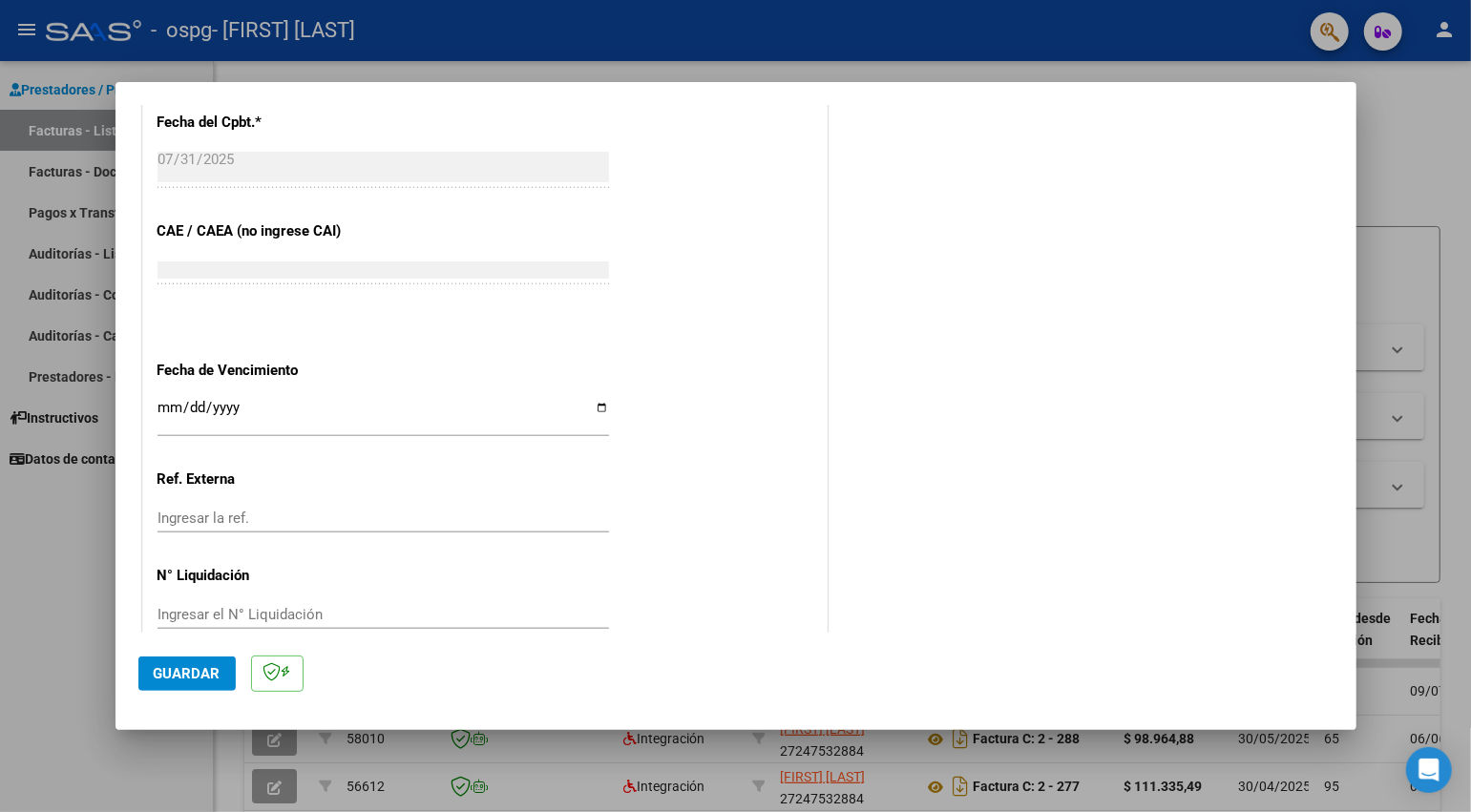 scroll, scrollTop: 1092, scrollLeft: 0, axis: vertical 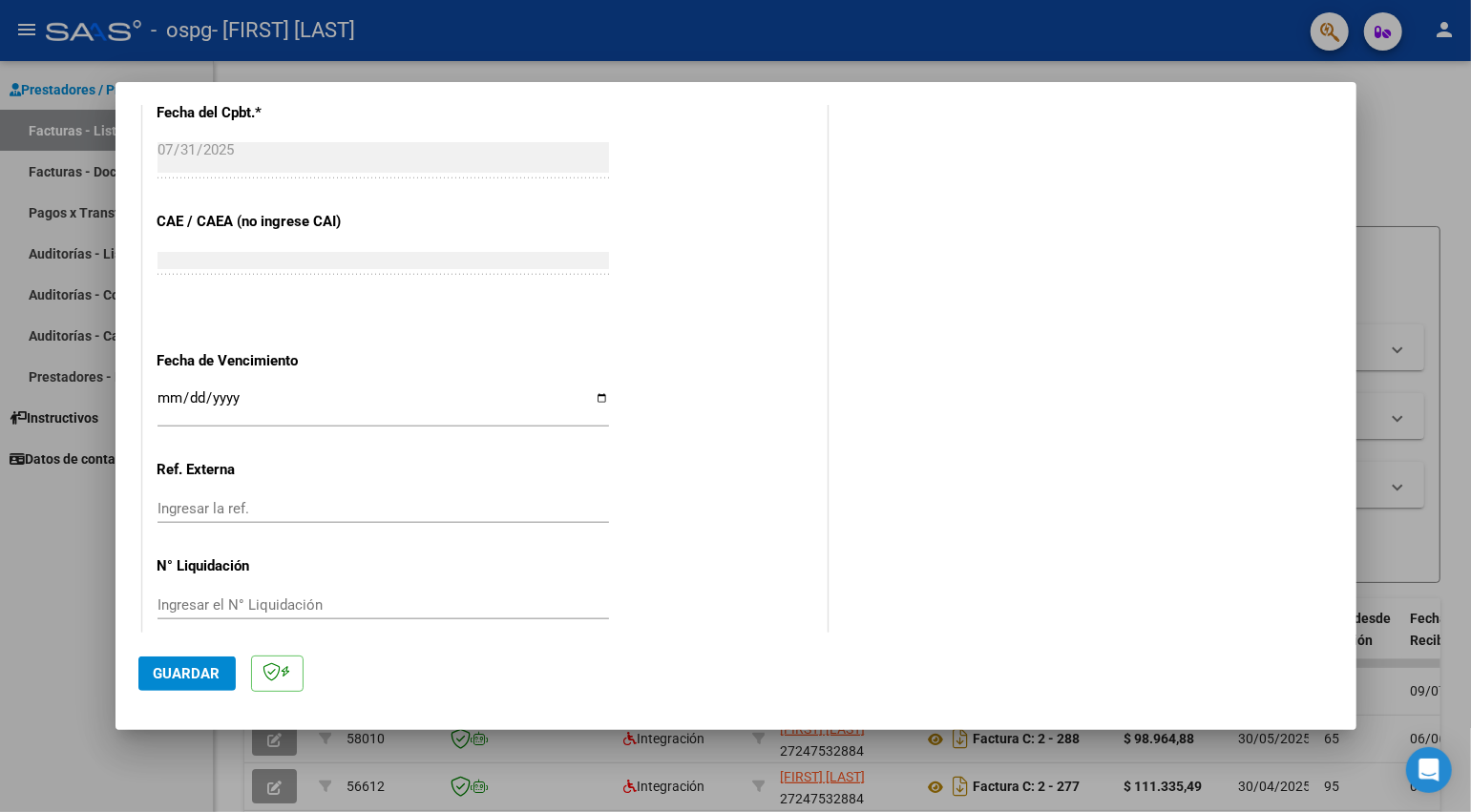 type on "202507" 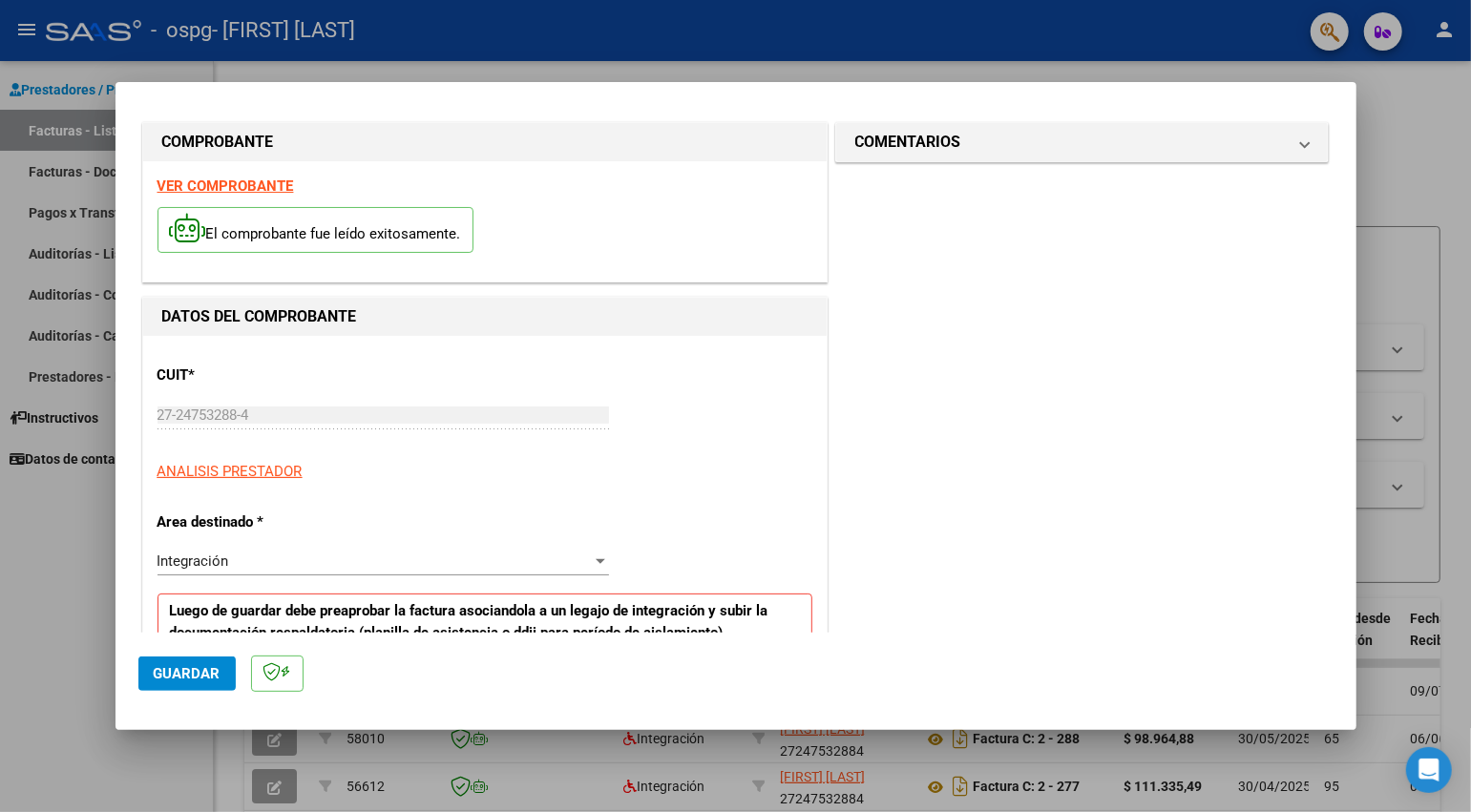 scroll, scrollTop: 0, scrollLeft: 0, axis: both 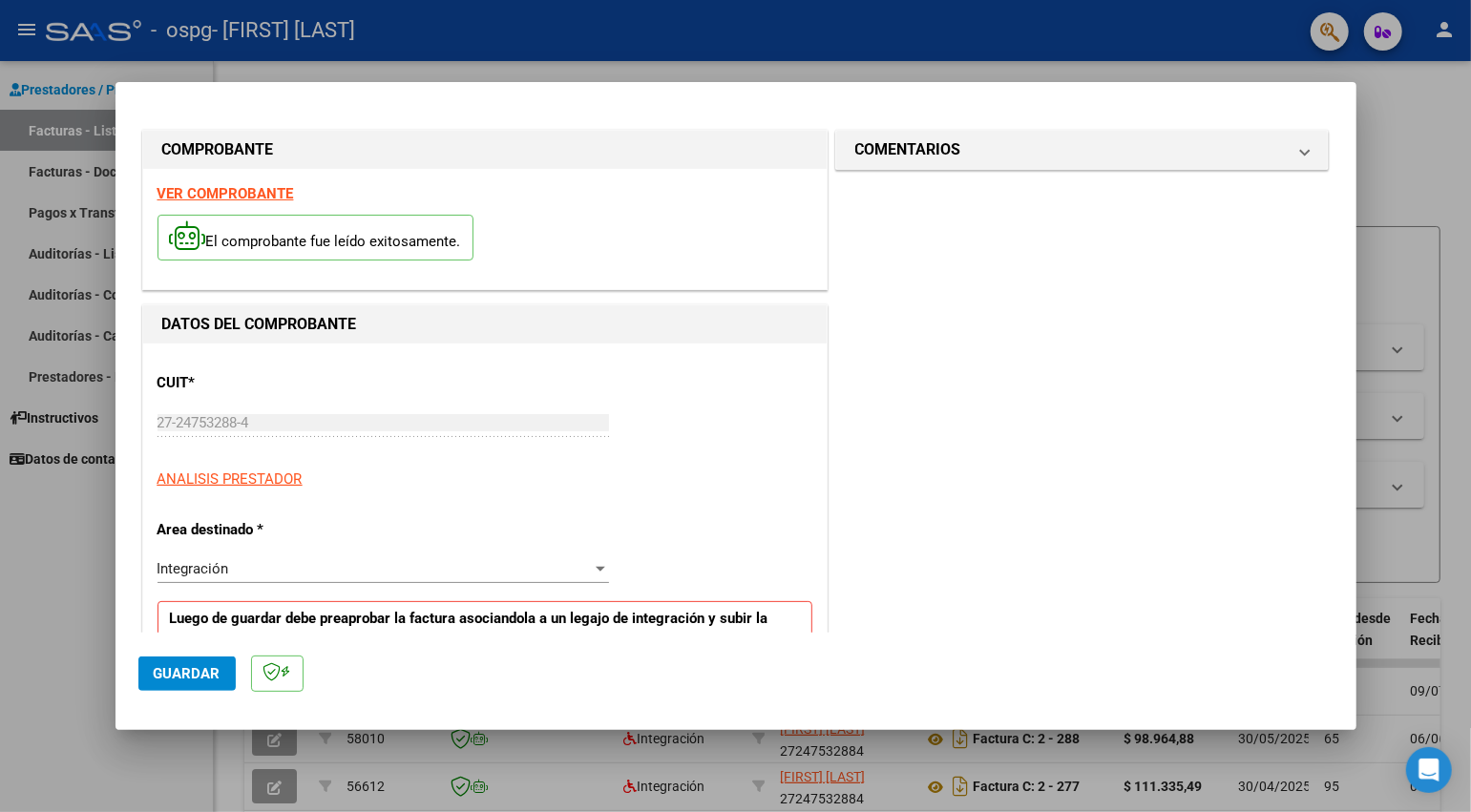 click at bounding box center [735, 406] 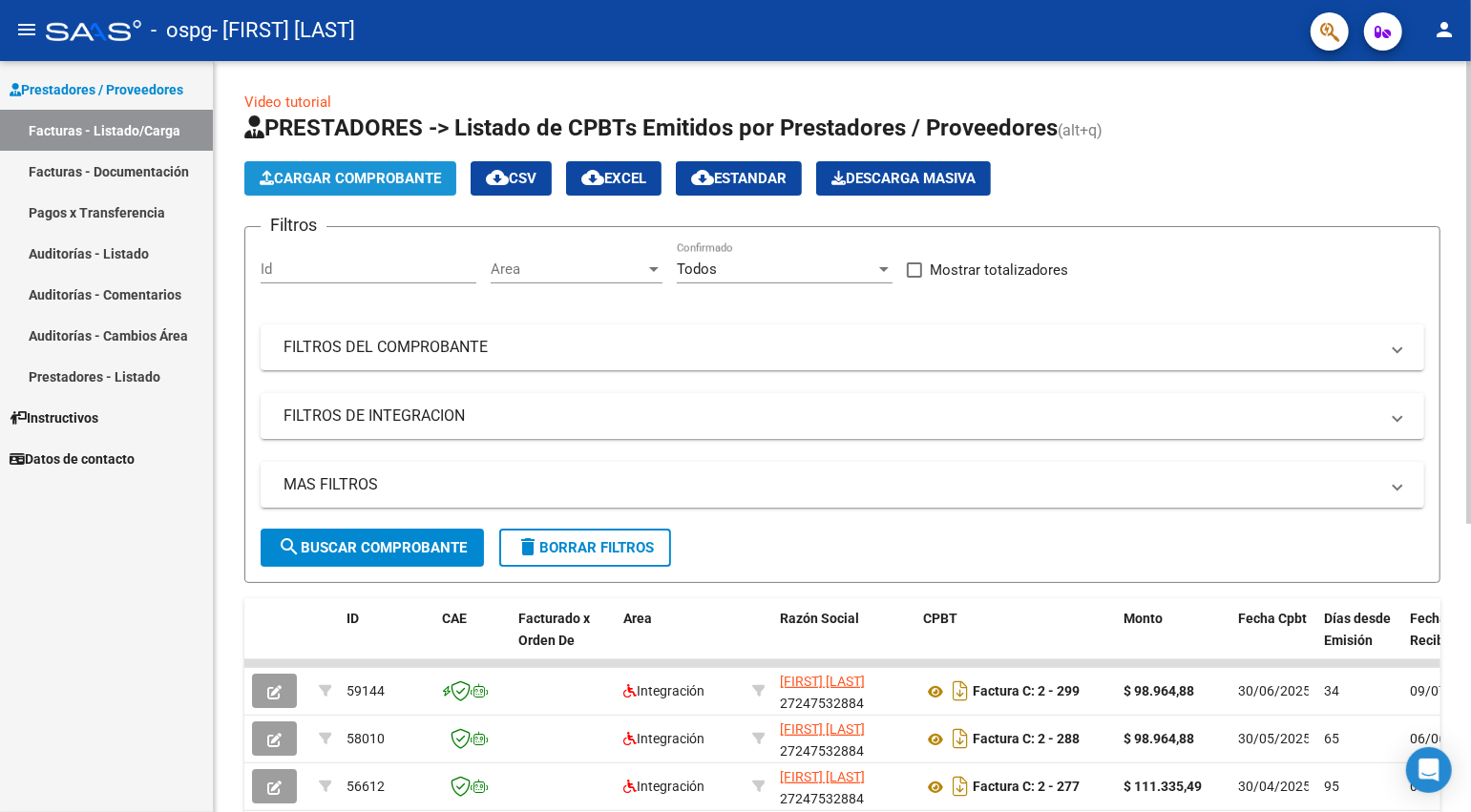 click on "Cargar Comprobante" 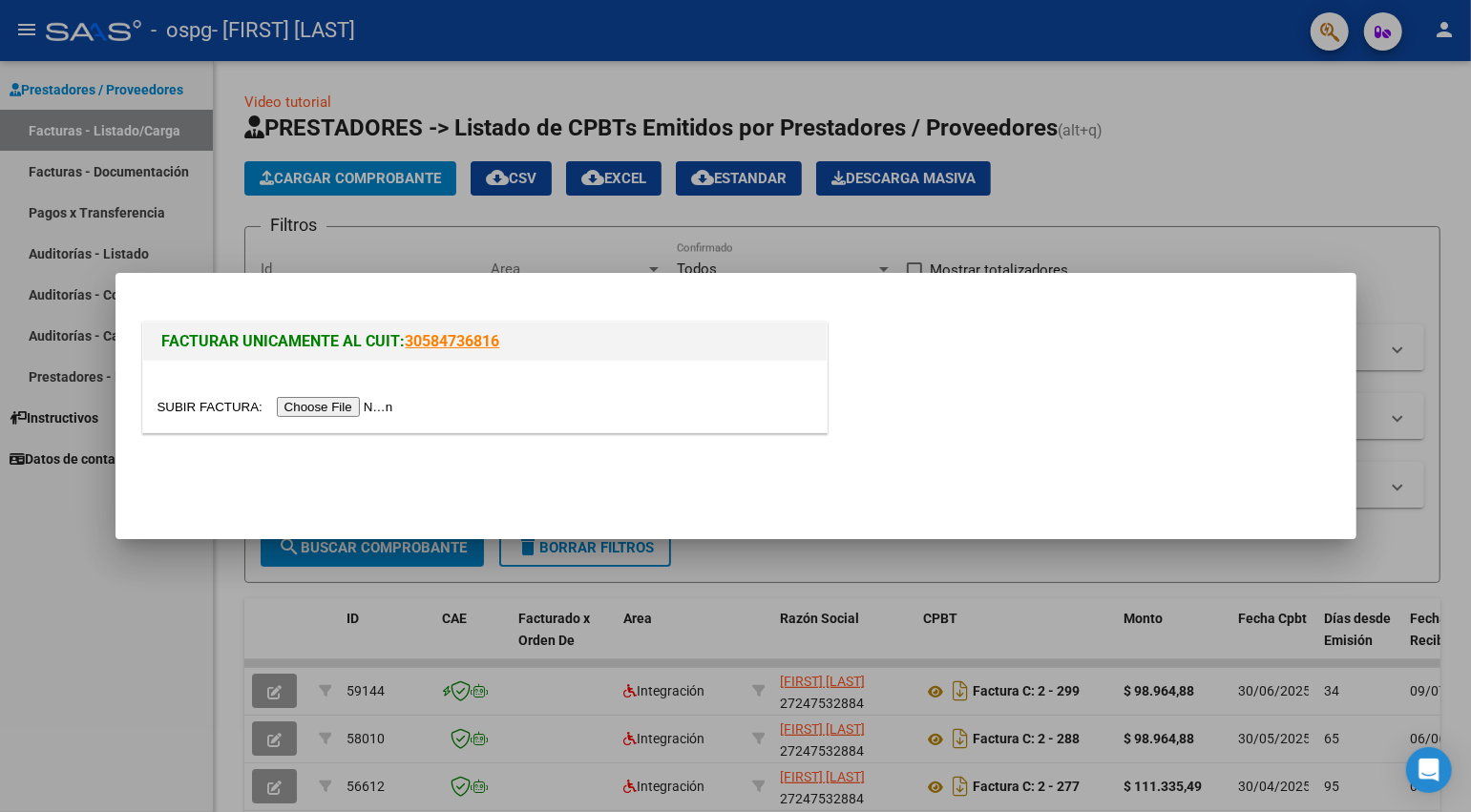 click at bounding box center [278, 406] 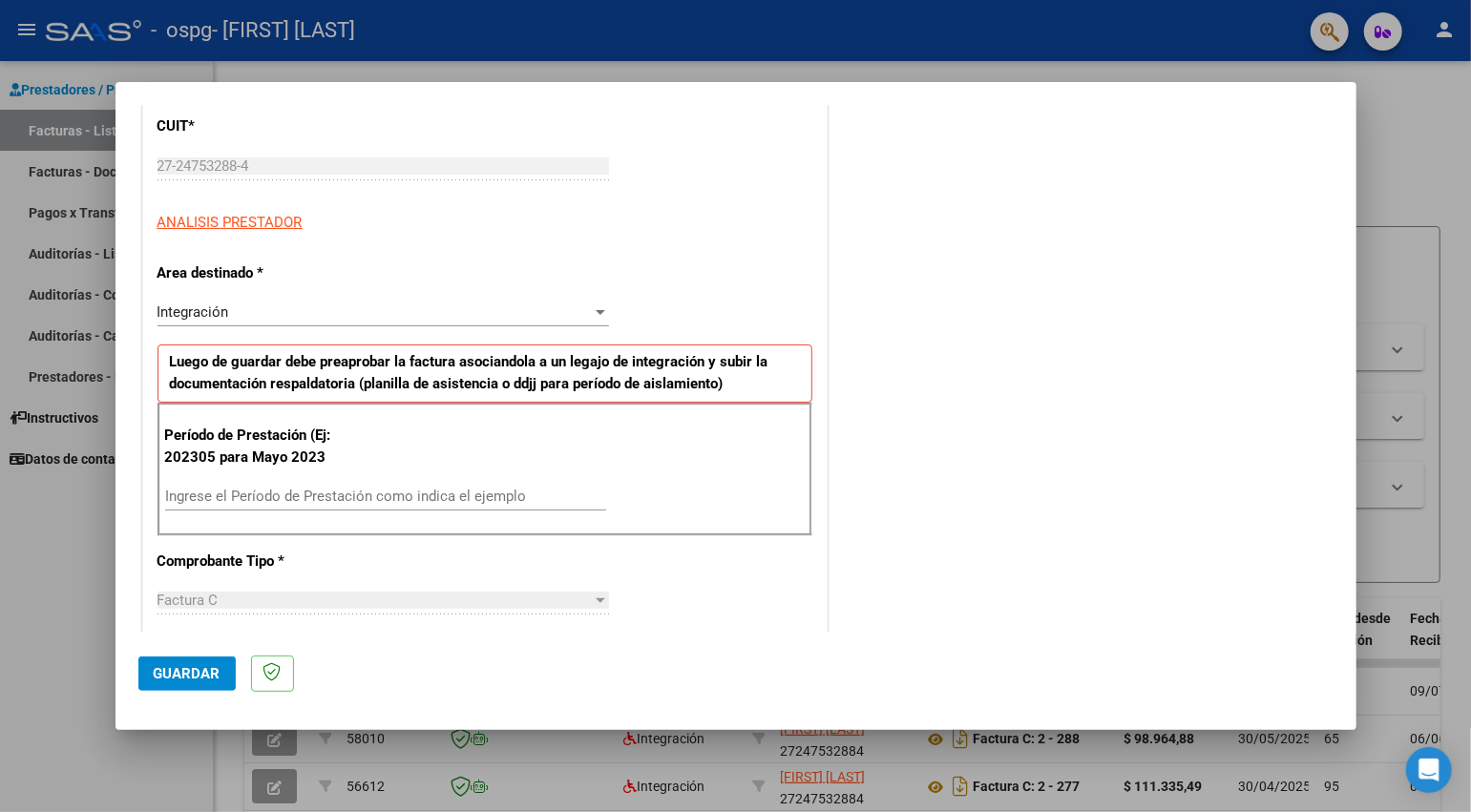 scroll, scrollTop: 382, scrollLeft: 0, axis: vertical 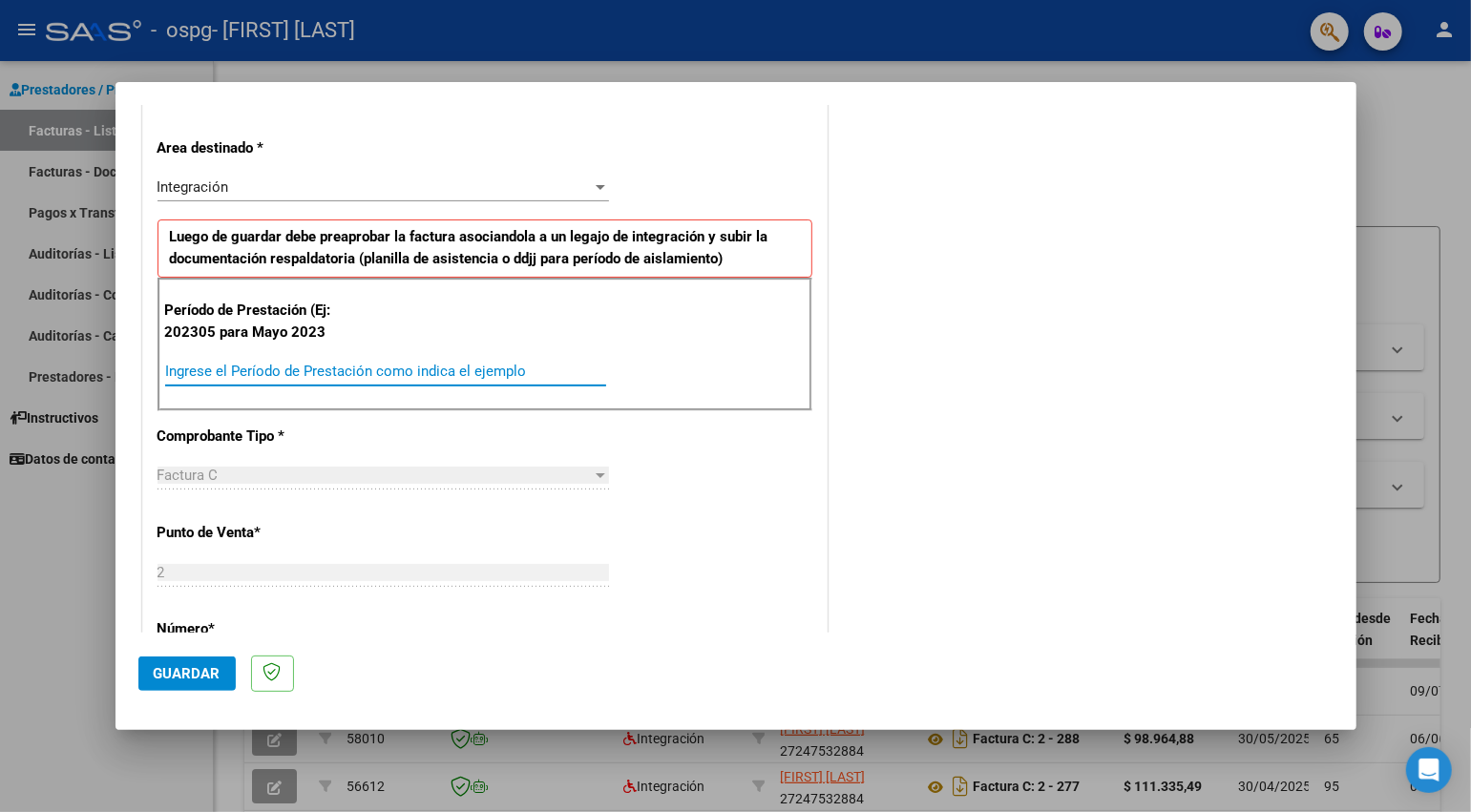 click on "Ingrese el Período de Prestación como indica el ejemplo" at bounding box center (386, 371) 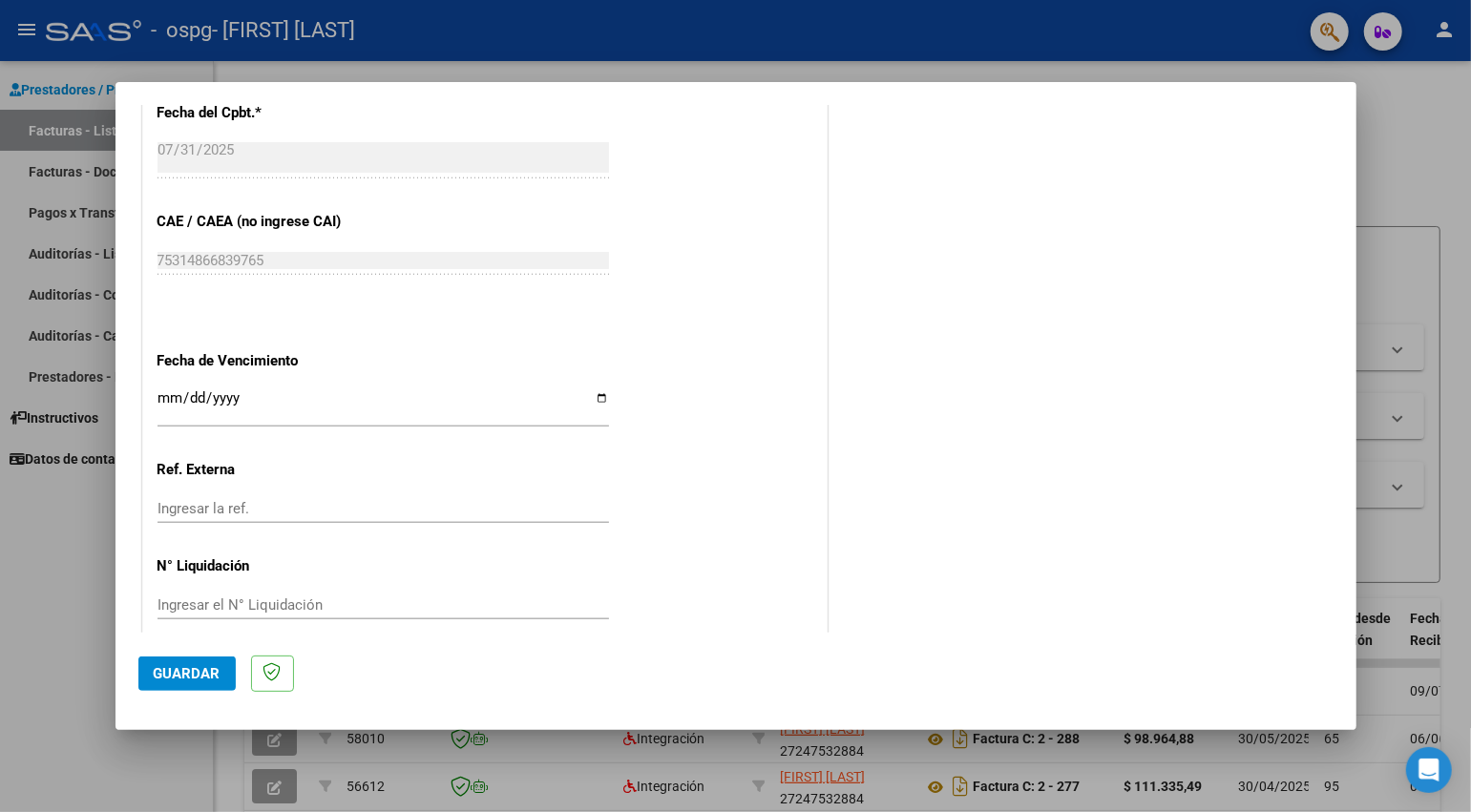scroll, scrollTop: 1092, scrollLeft: 0, axis: vertical 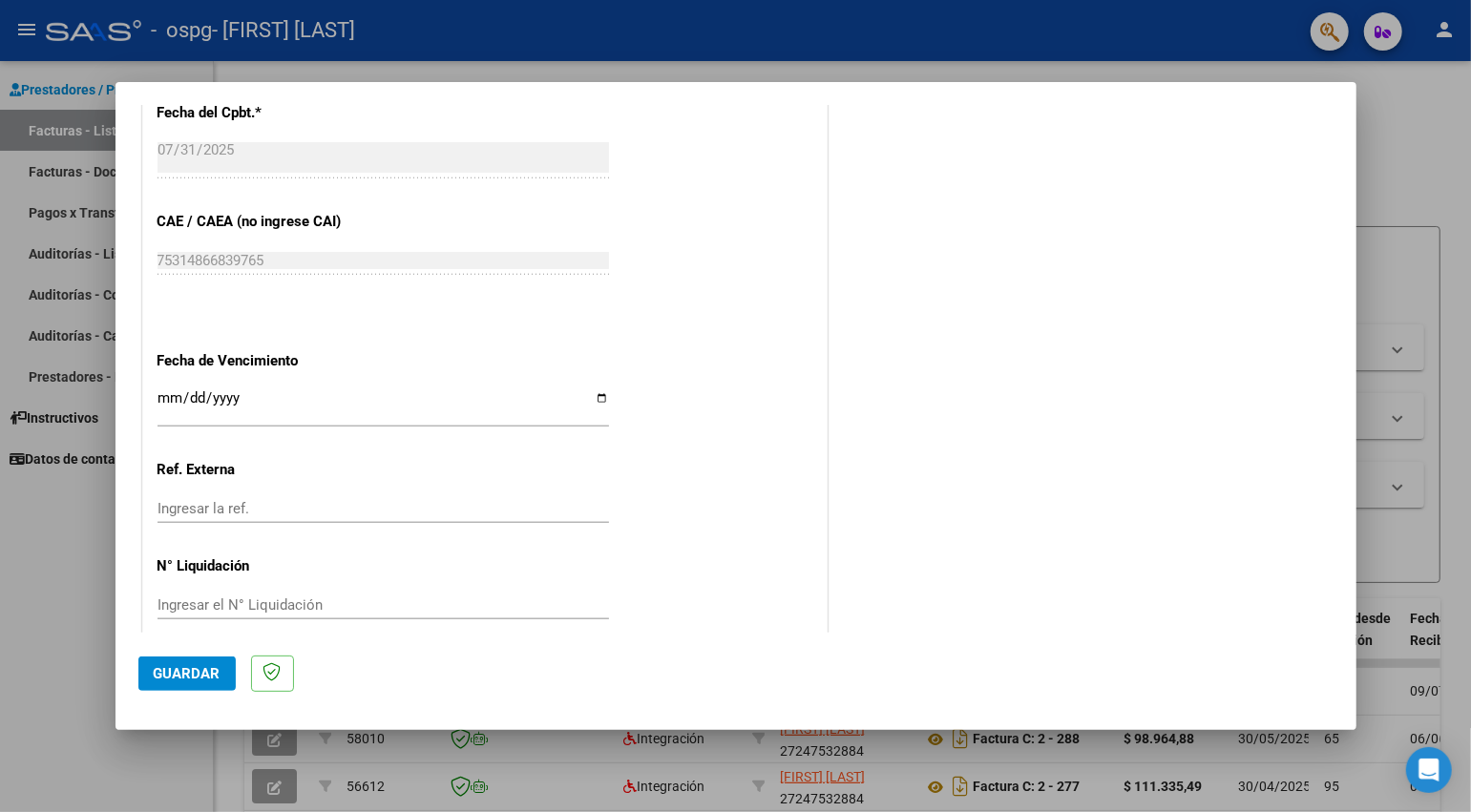 type on "202507" 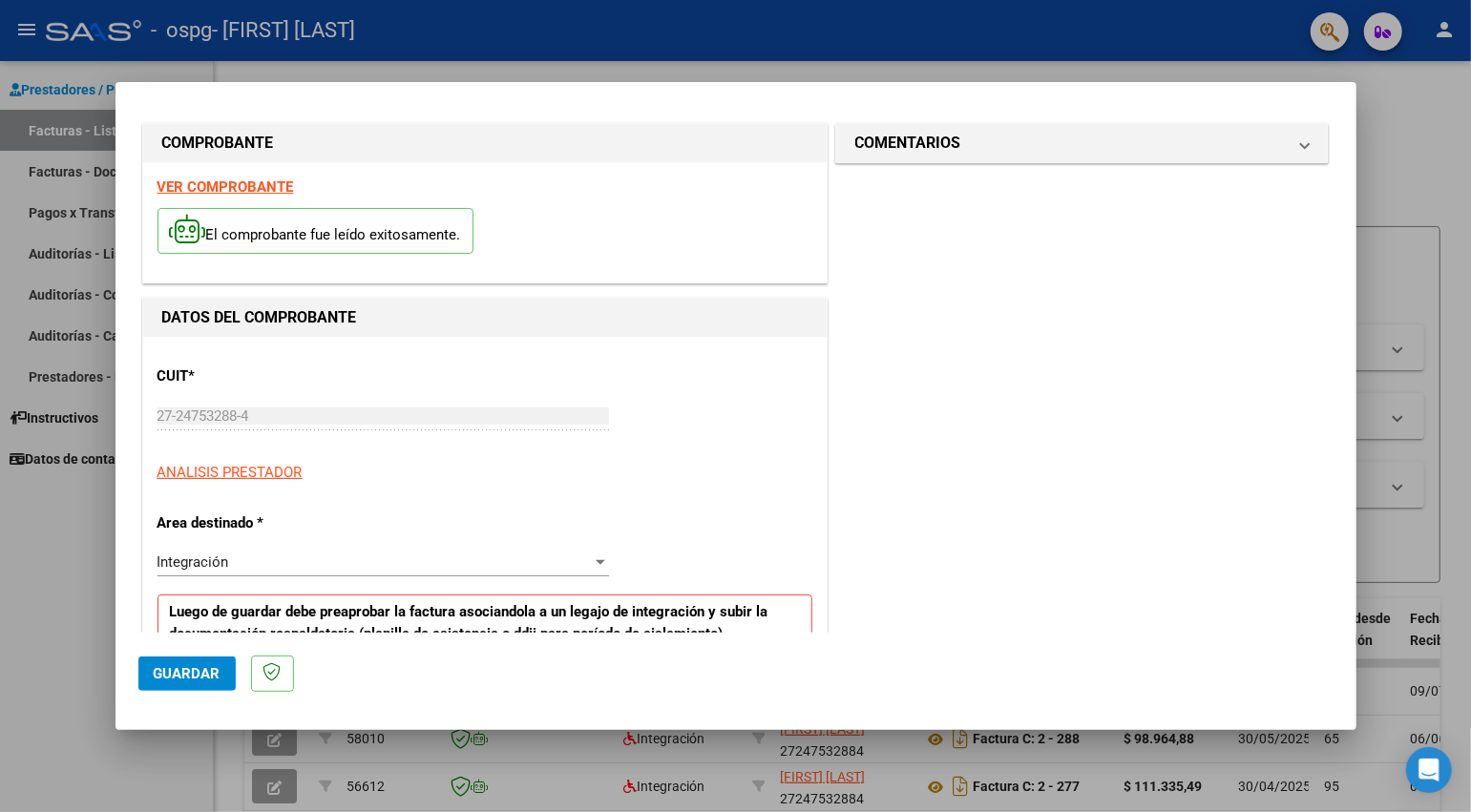 scroll, scrollTop: 0, scrollLeft: 0, axis: both 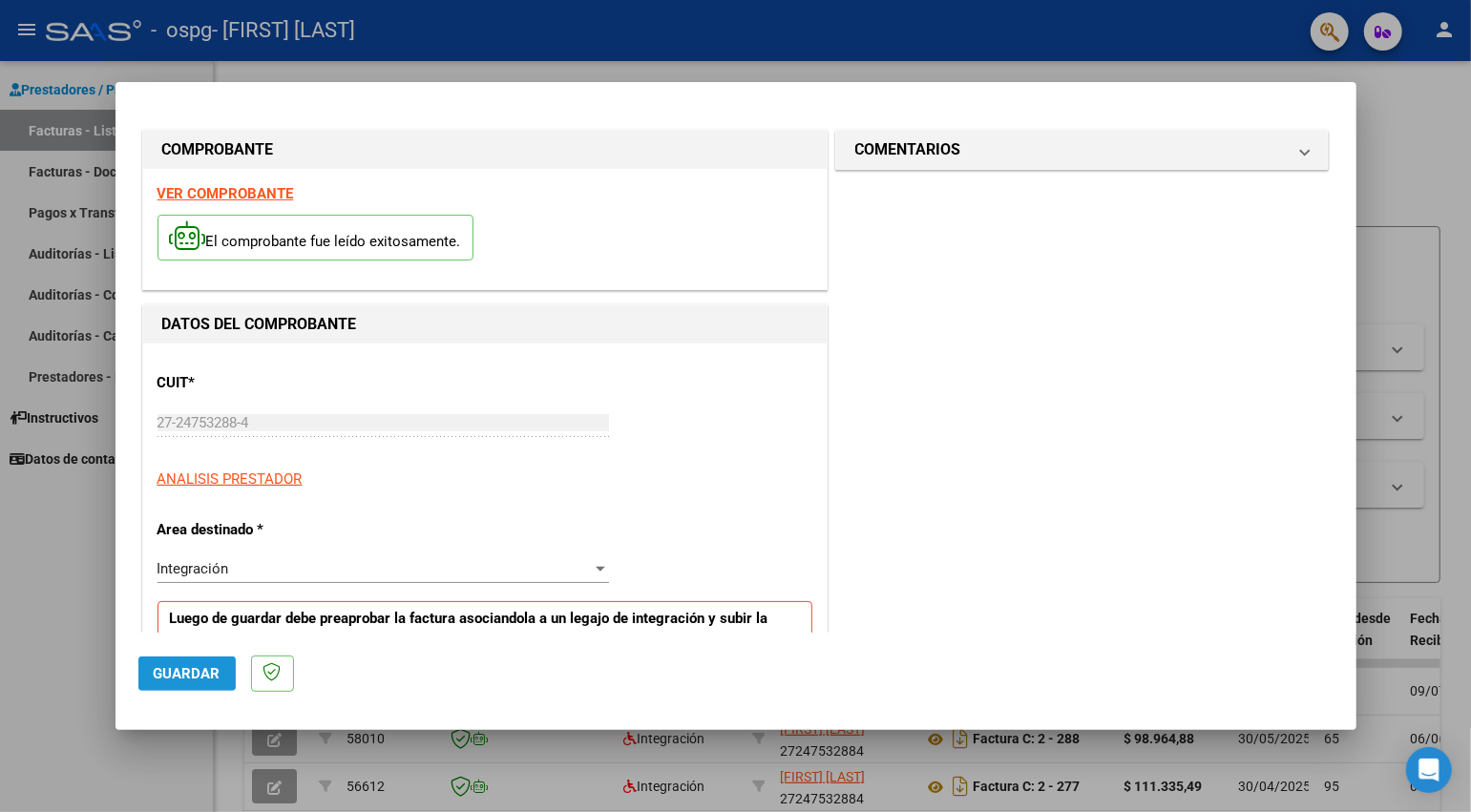 click on "Guardar" 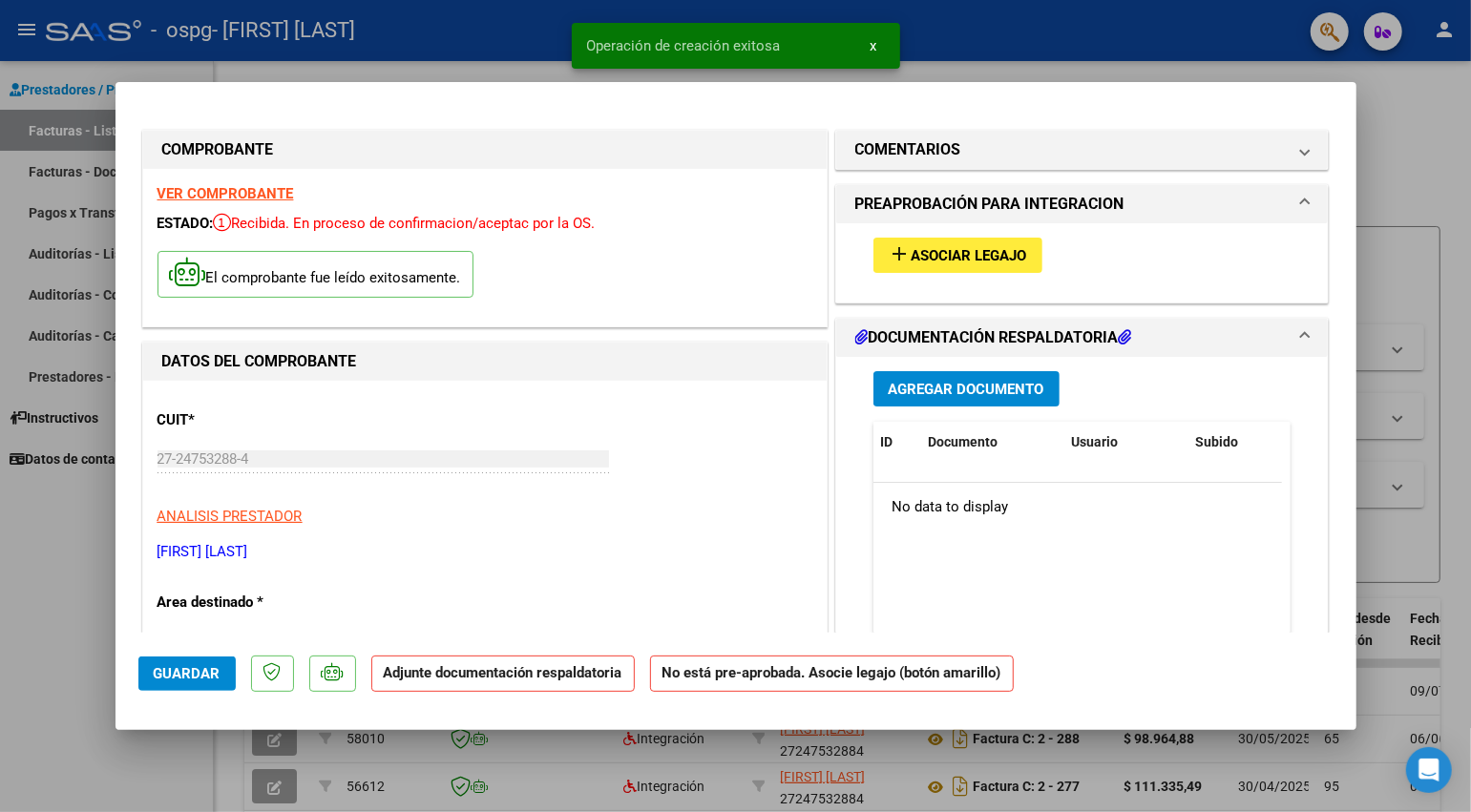 click on "add Asociar Legajo" at bounding box center [957, 255] 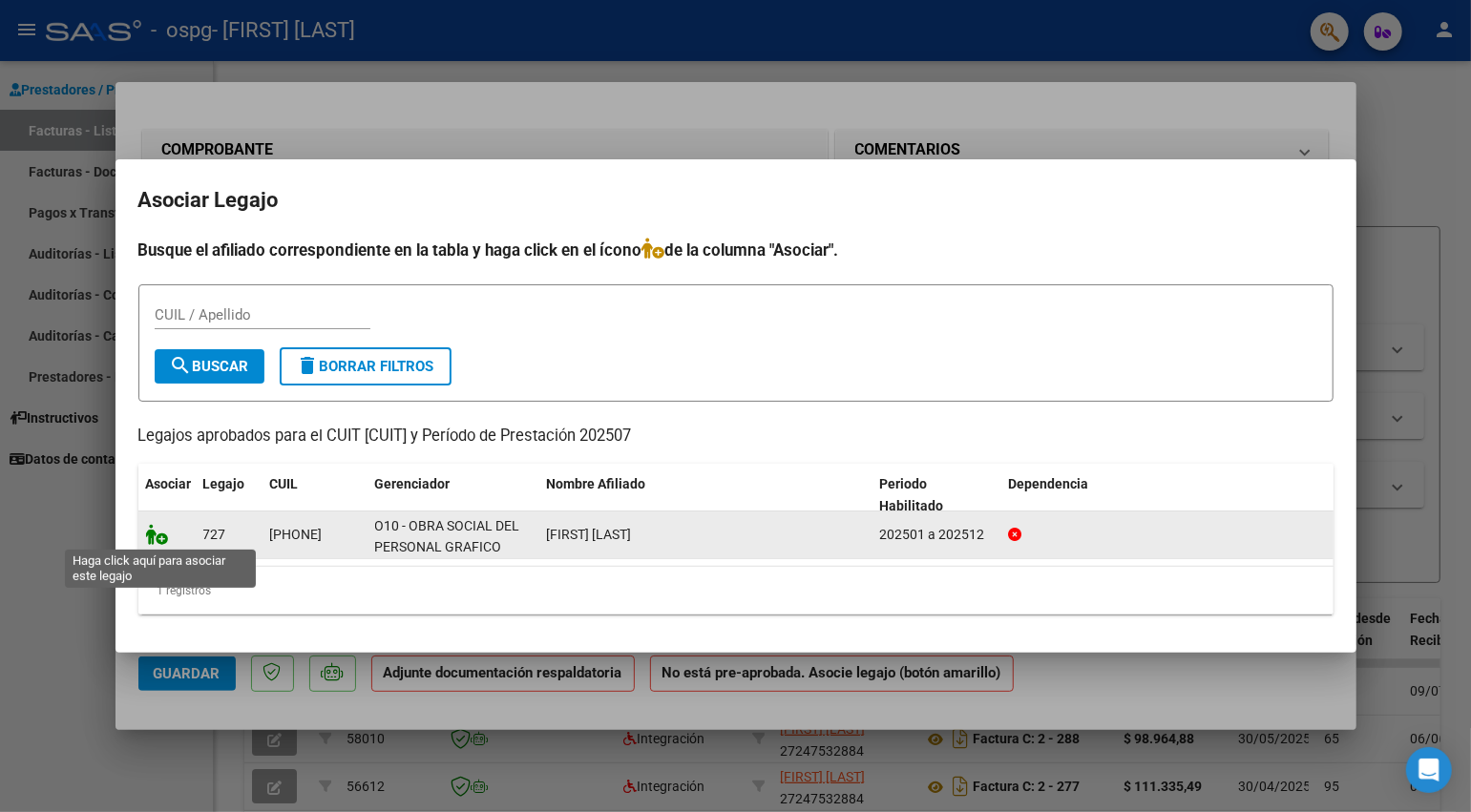 click 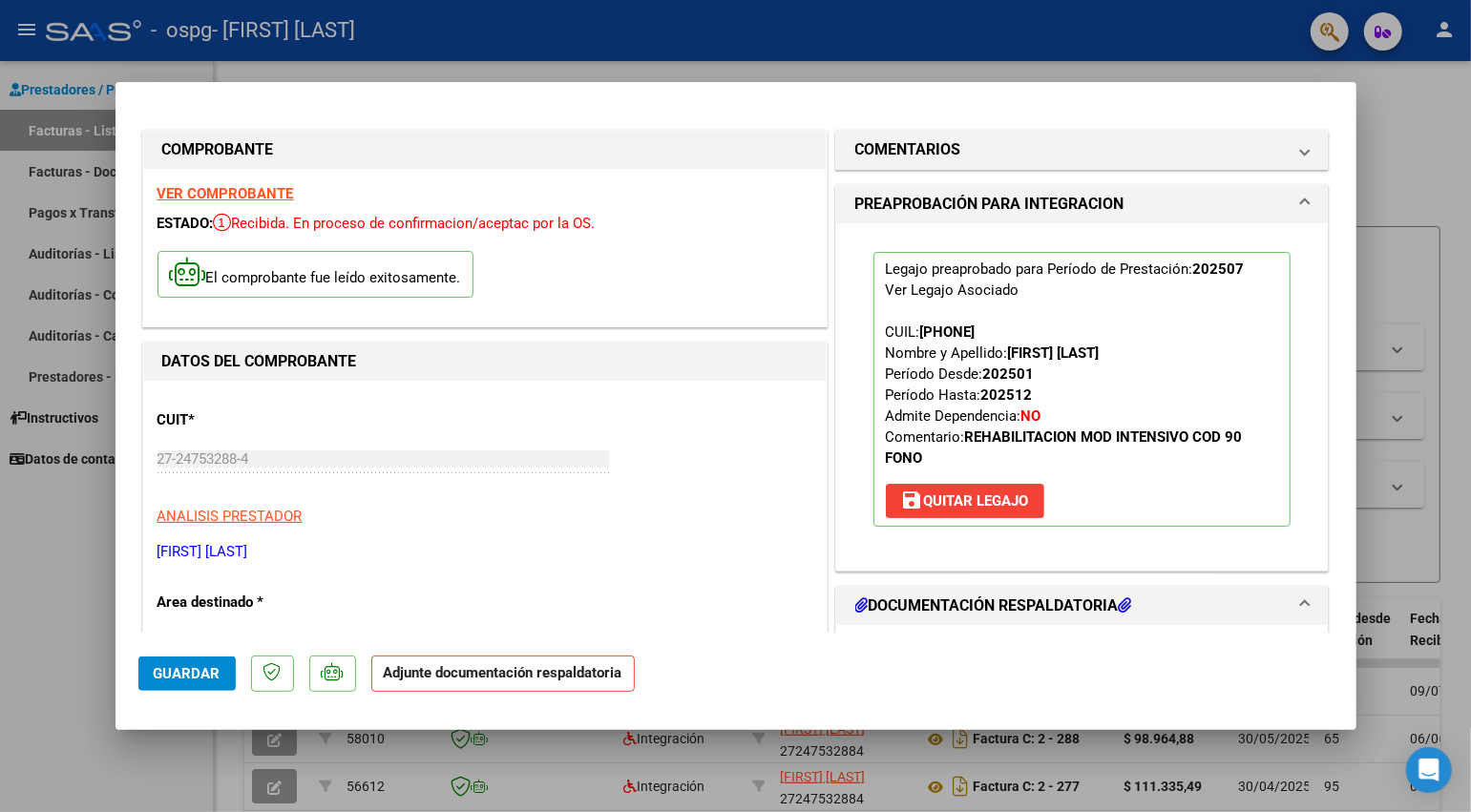 scroll, scrollTop: 254, scrollLeft: 0, axis: vertical 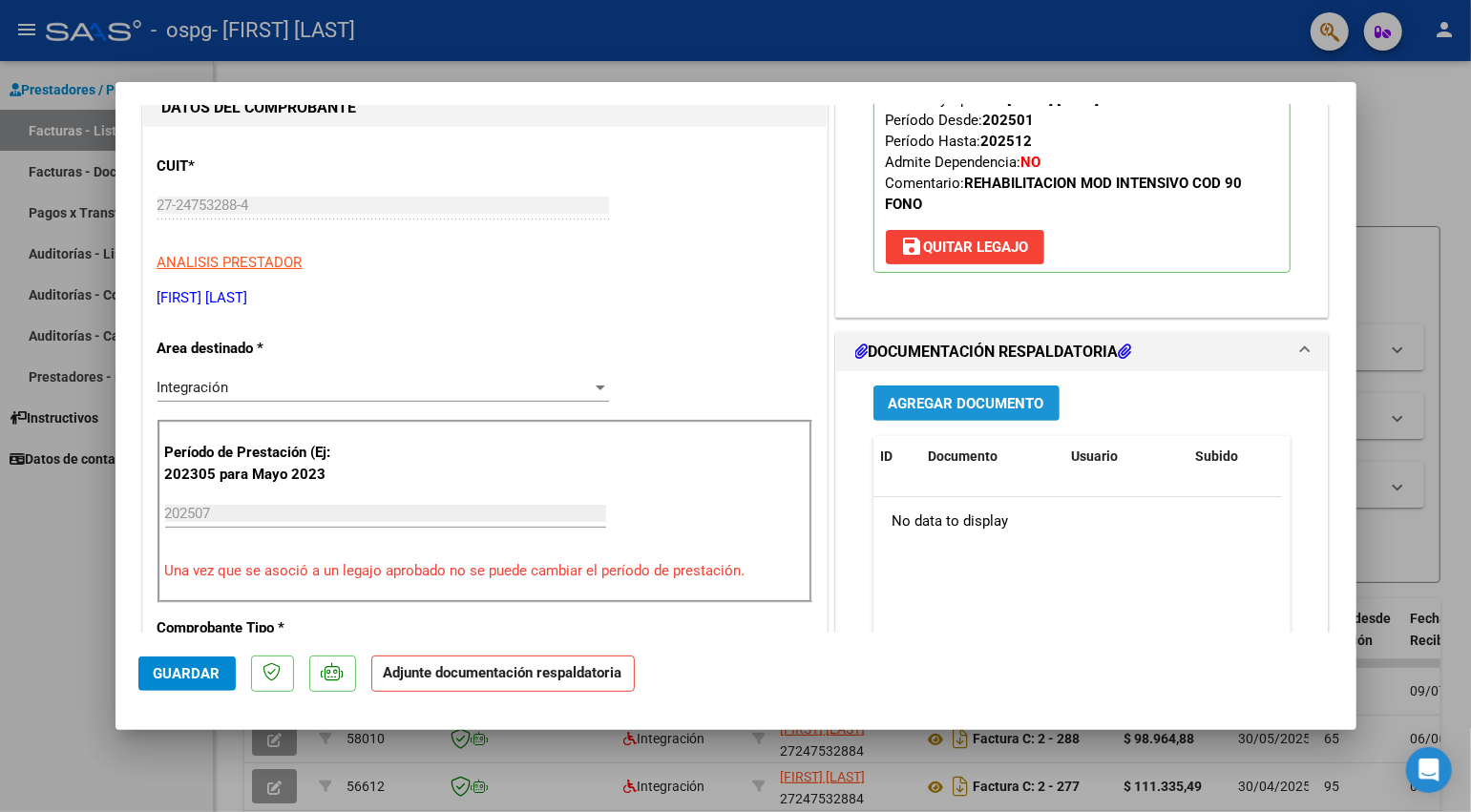 click on "Agregar Documento" at bounding box center [966, 404] 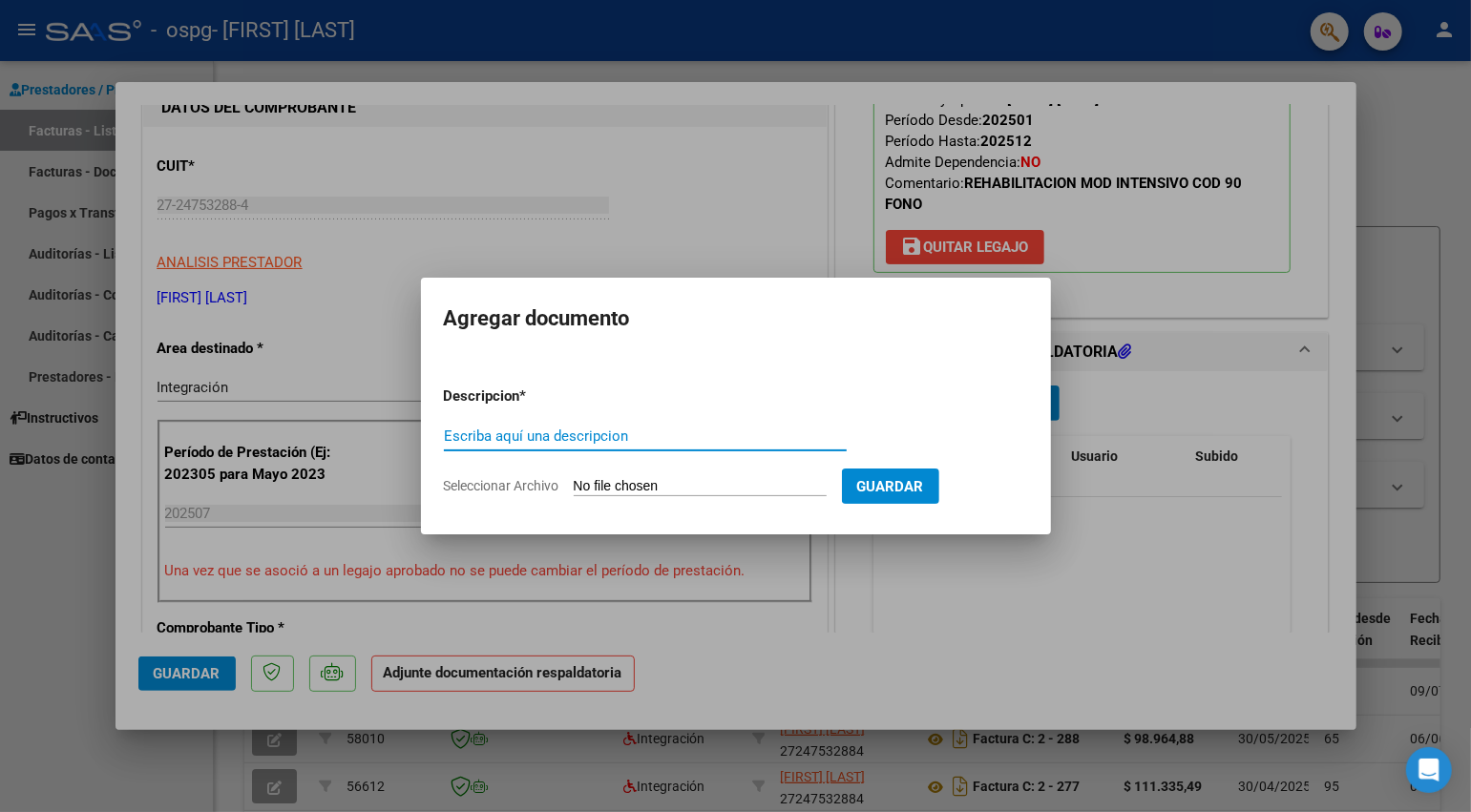 click on "Escriba aquí una descripcion" at bounding box center [645, 436] 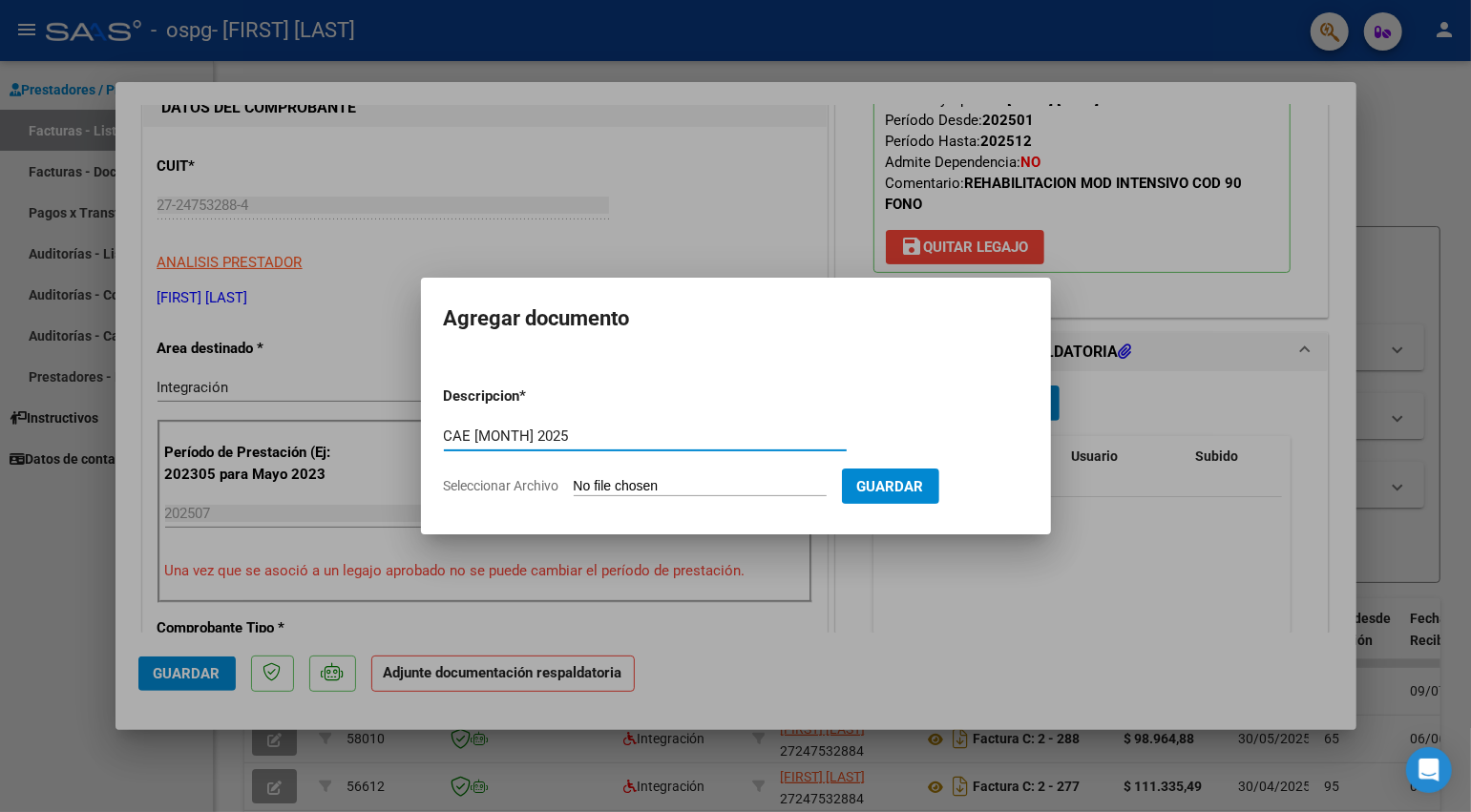 type on "CAE [MONTH] 2025" 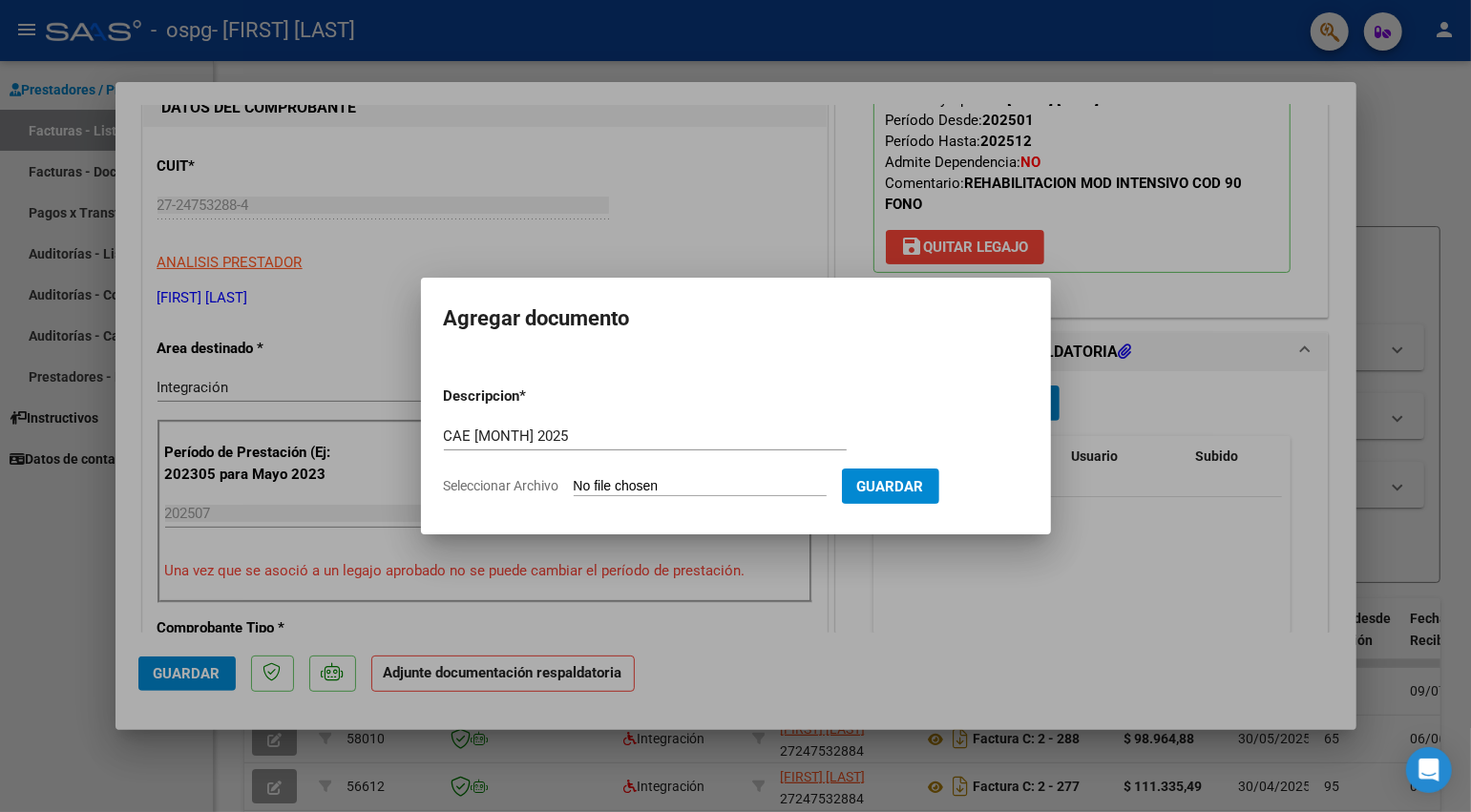 click on "Seleccionar Archivo" 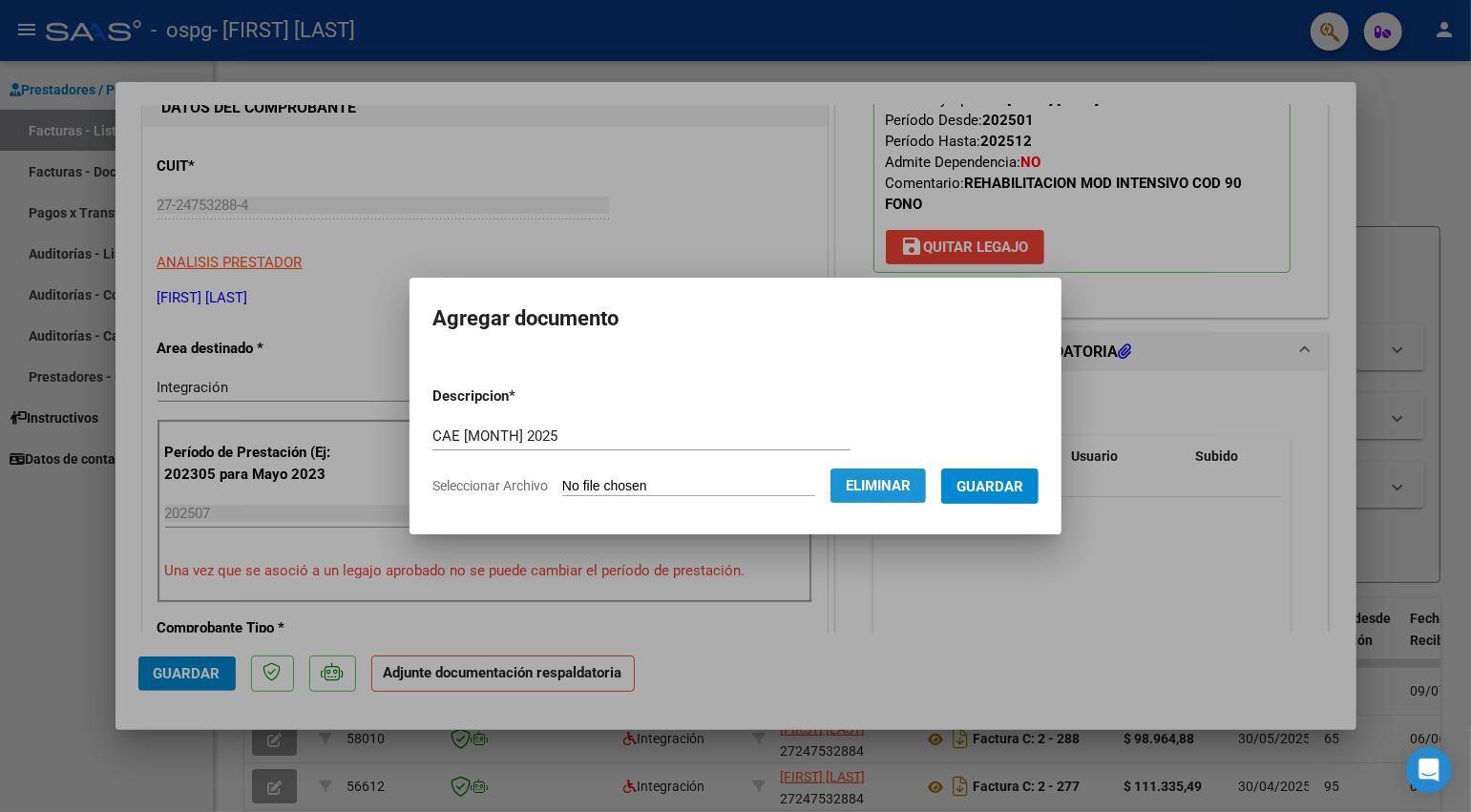 click on "Eliminar" 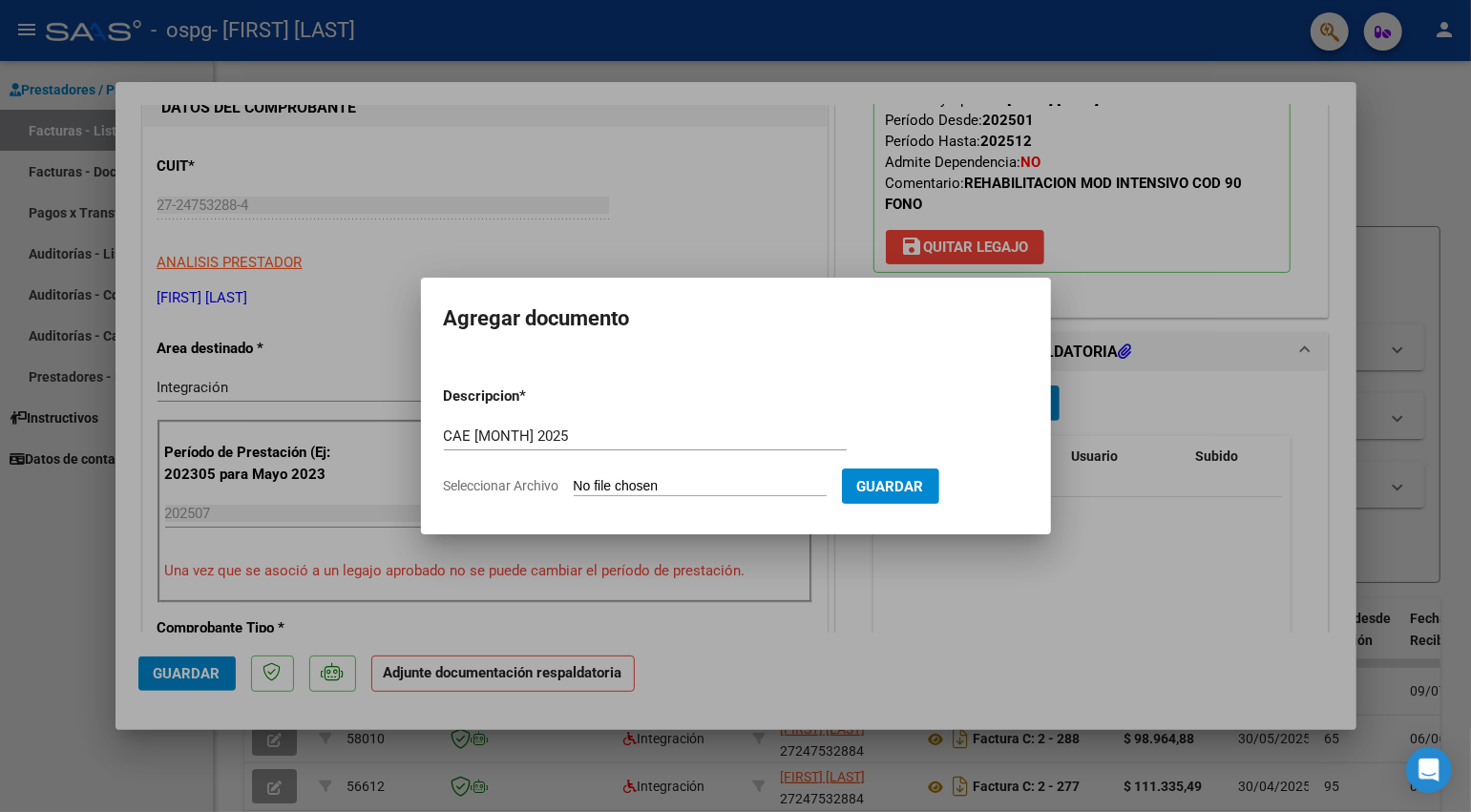 click on "Seleccionar Archivo" 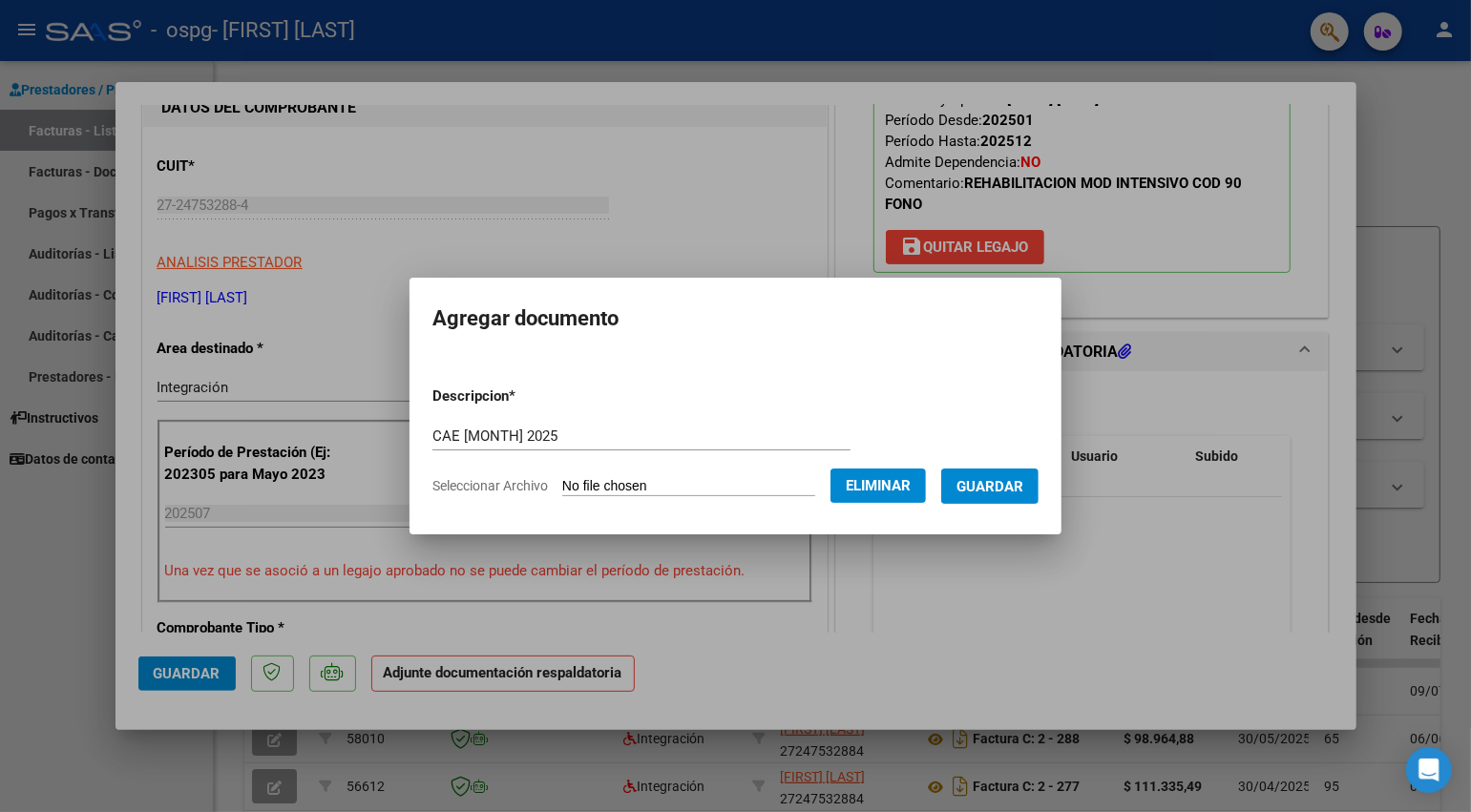 click on "Guardar" at bounding box center (990, 487) 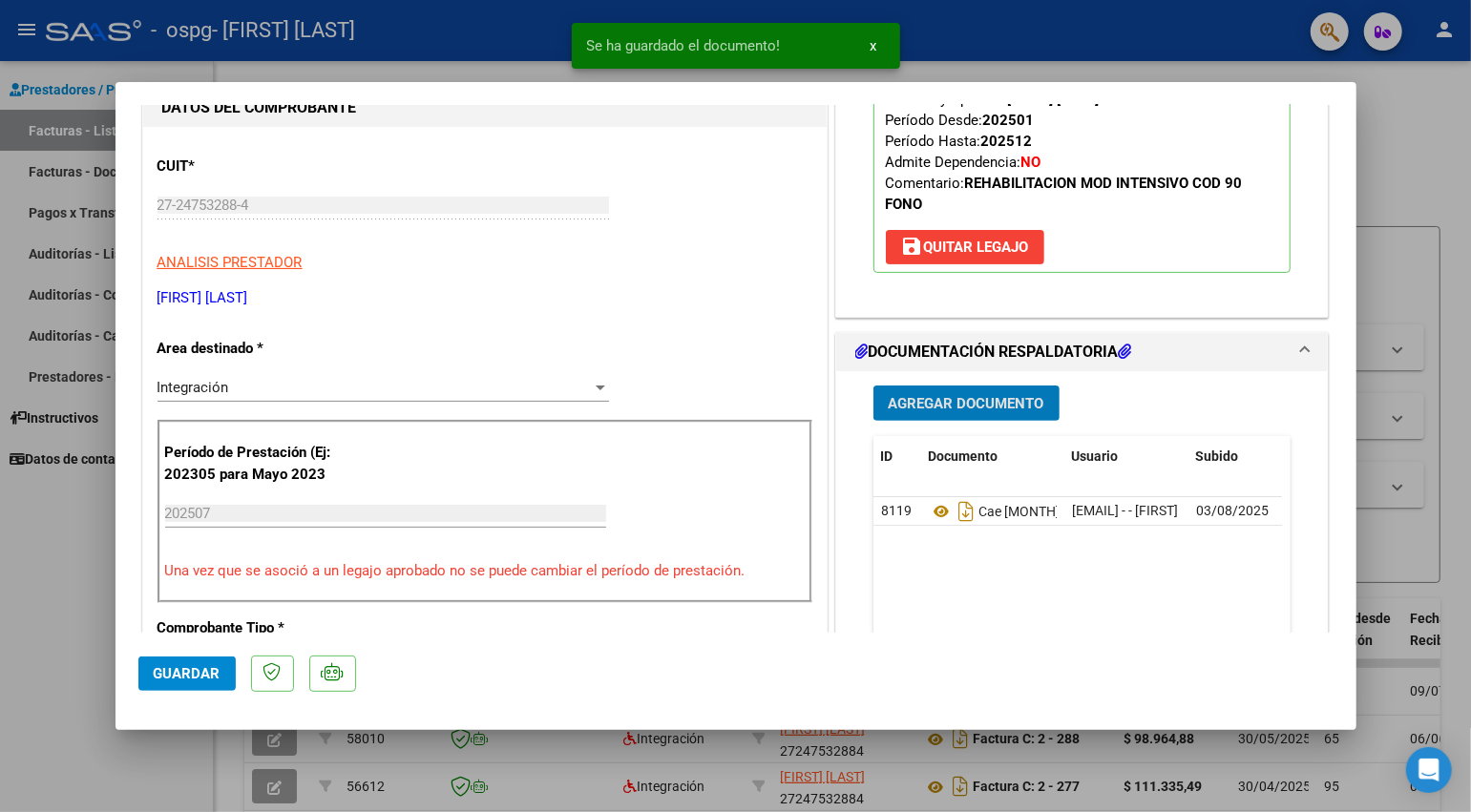 click on "Agregar Documento" at bounding box center (966, 403) 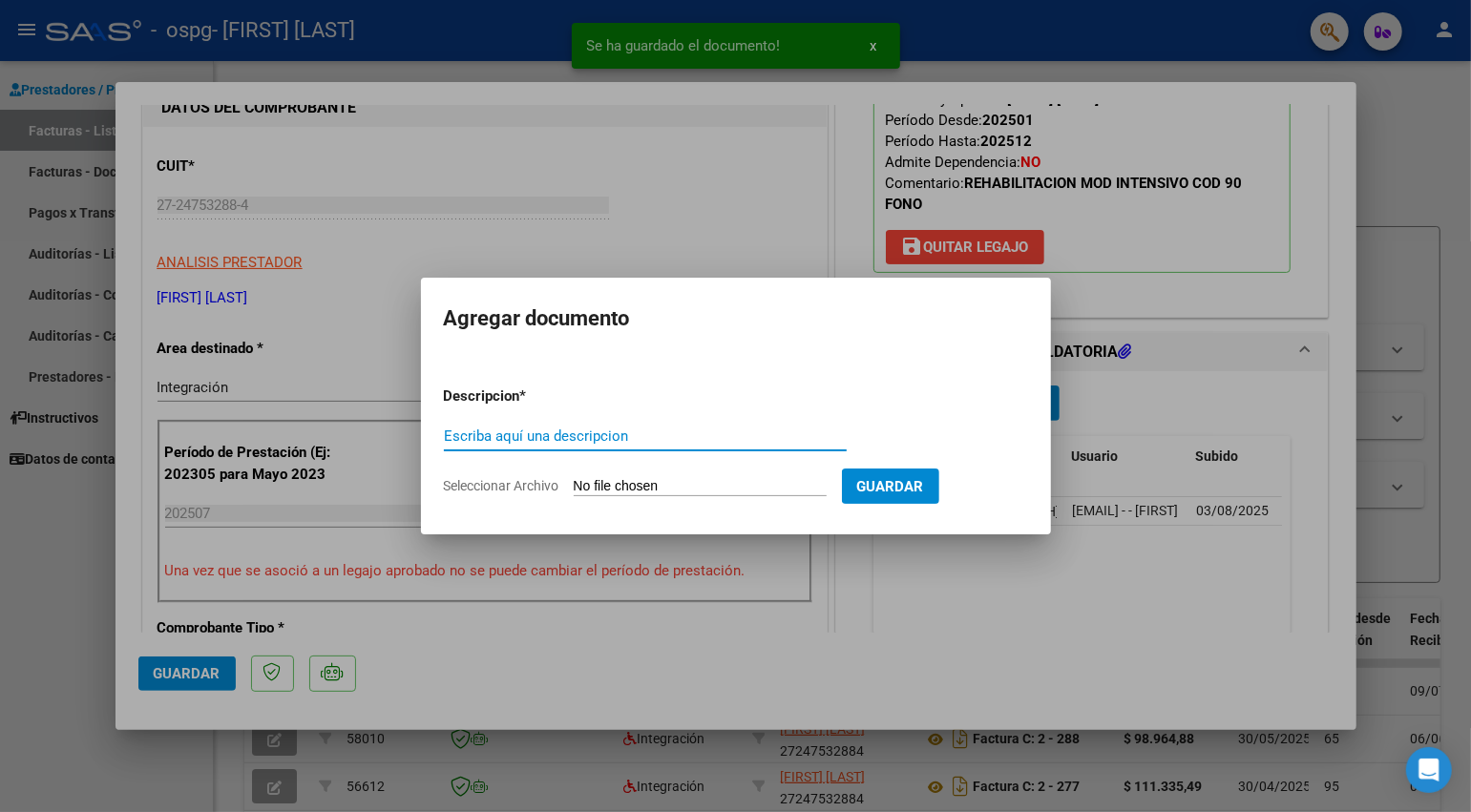click on "Escriba aquí una descripcion" at bounding box center [645, 436] 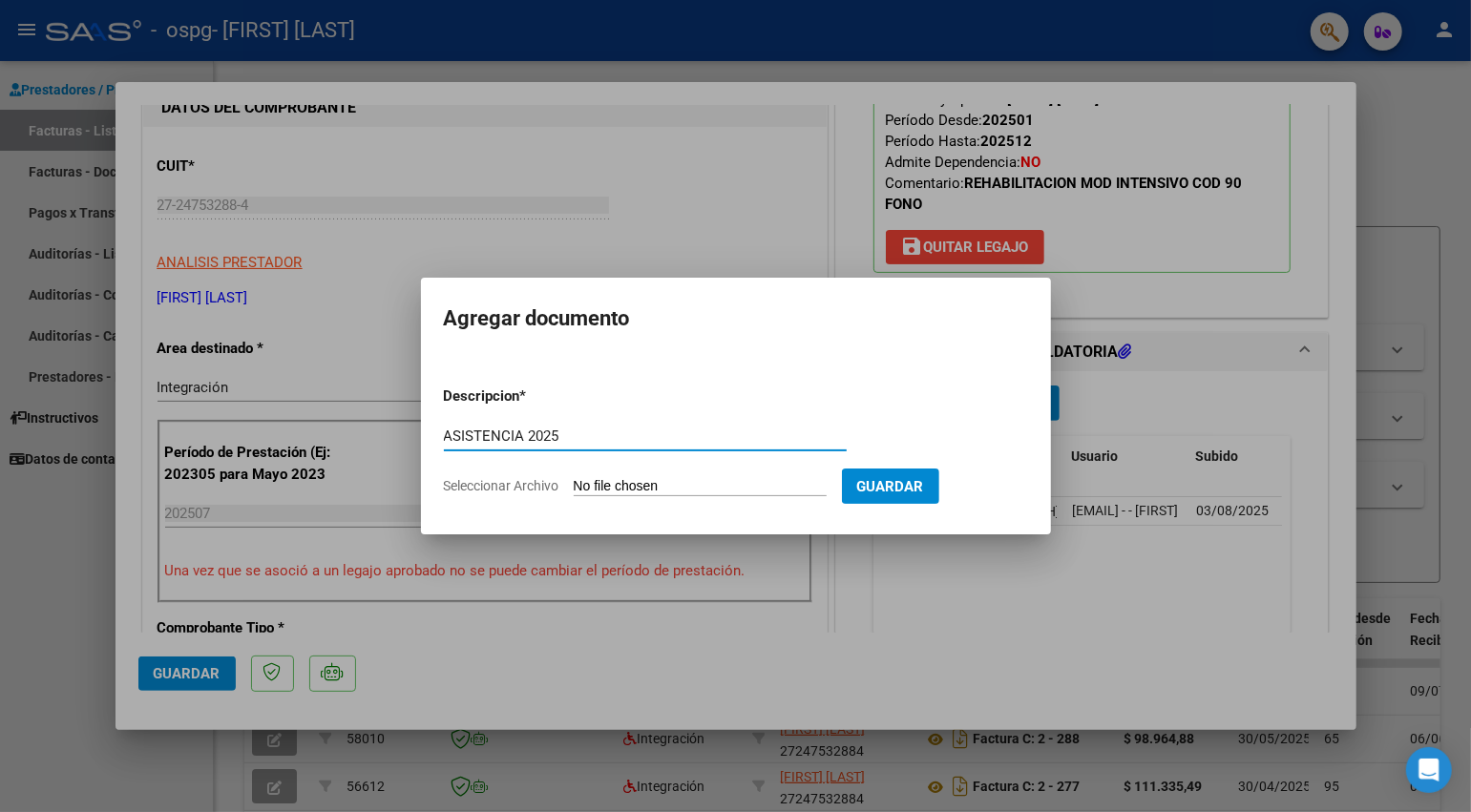 type on "ASISTENCIA 2025" 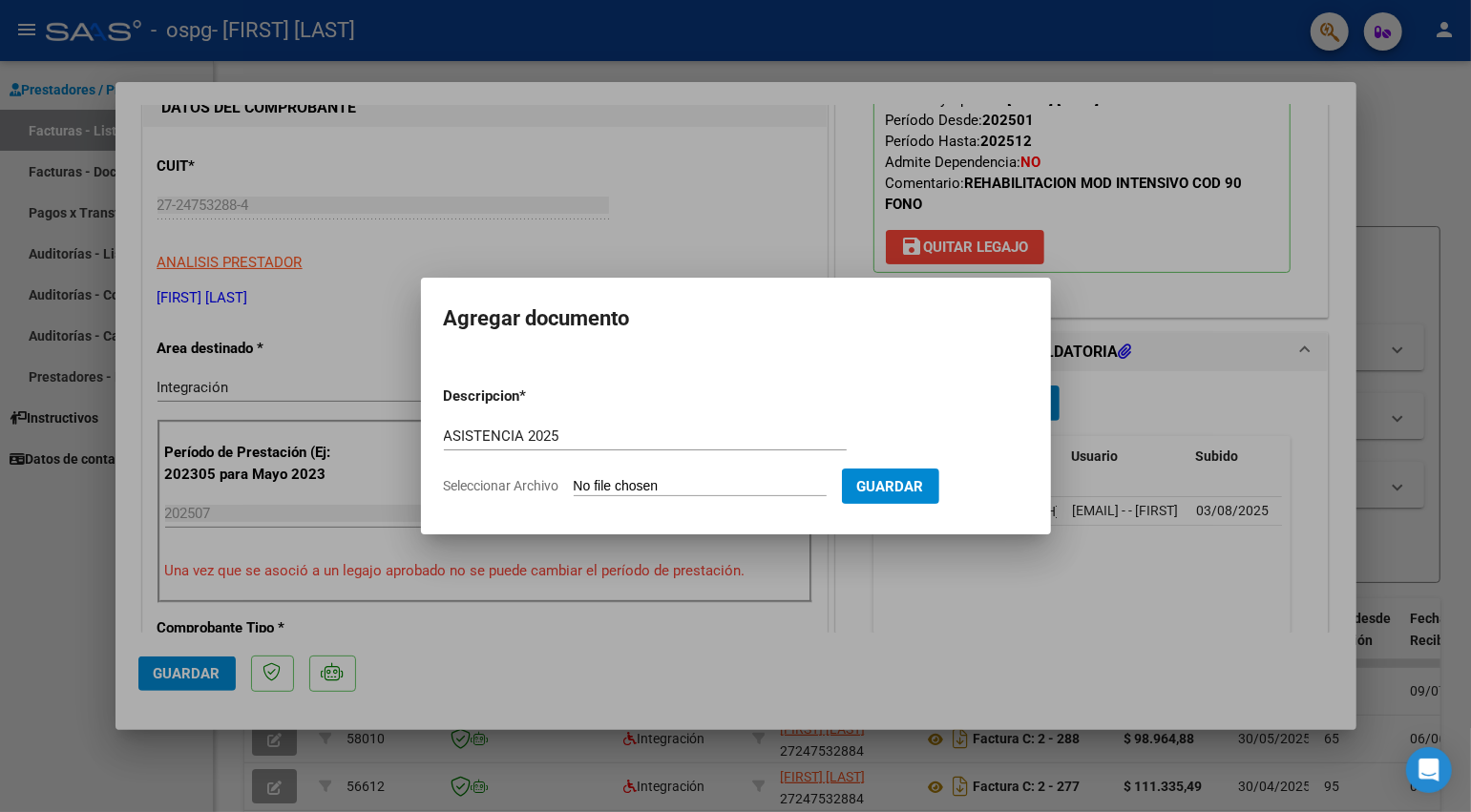 type on "C:\fakepath\ASIST [MONTH] 2025.pdf" 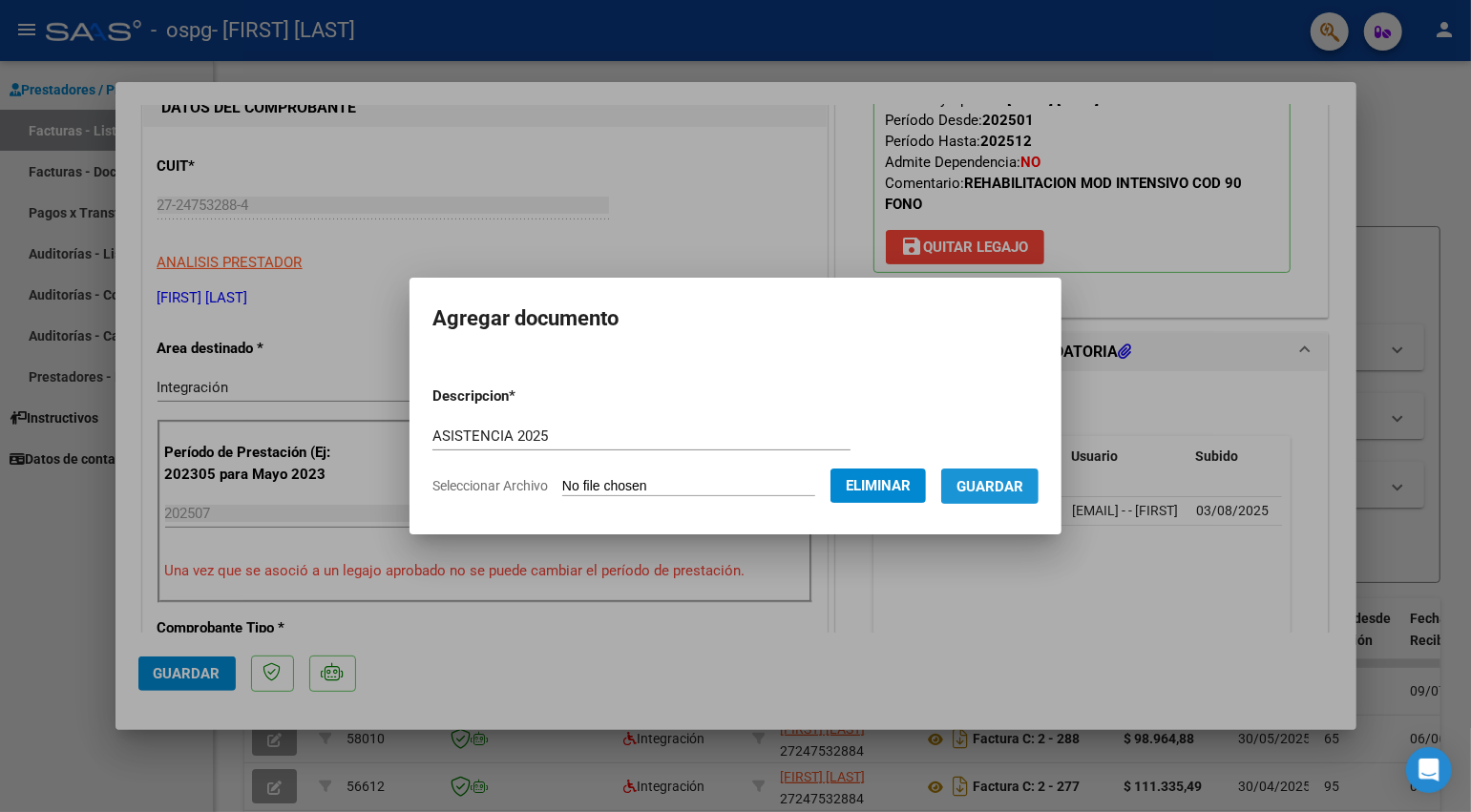 click on "Guardar" at bounding box center (990, 486) 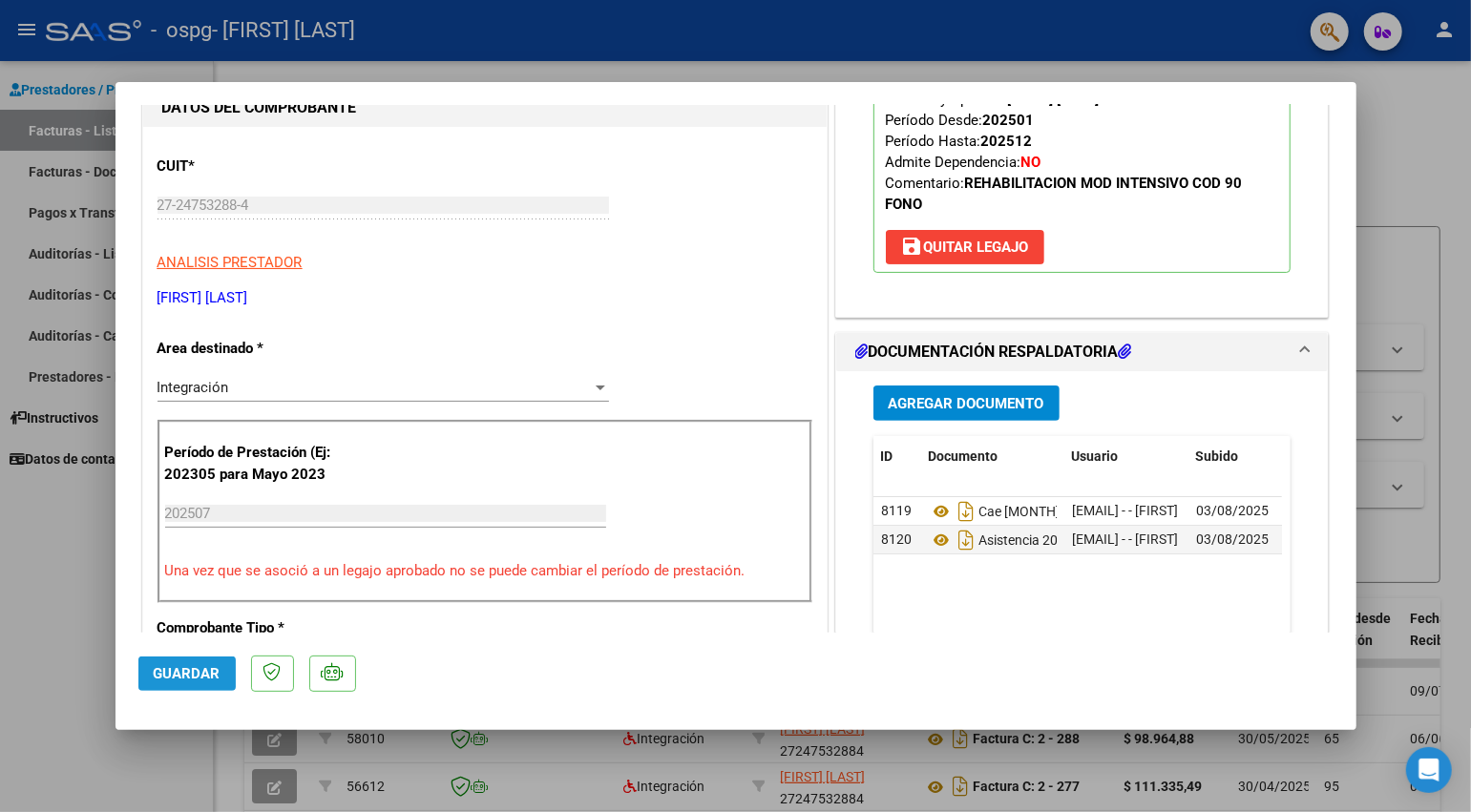 click on "Guardar" 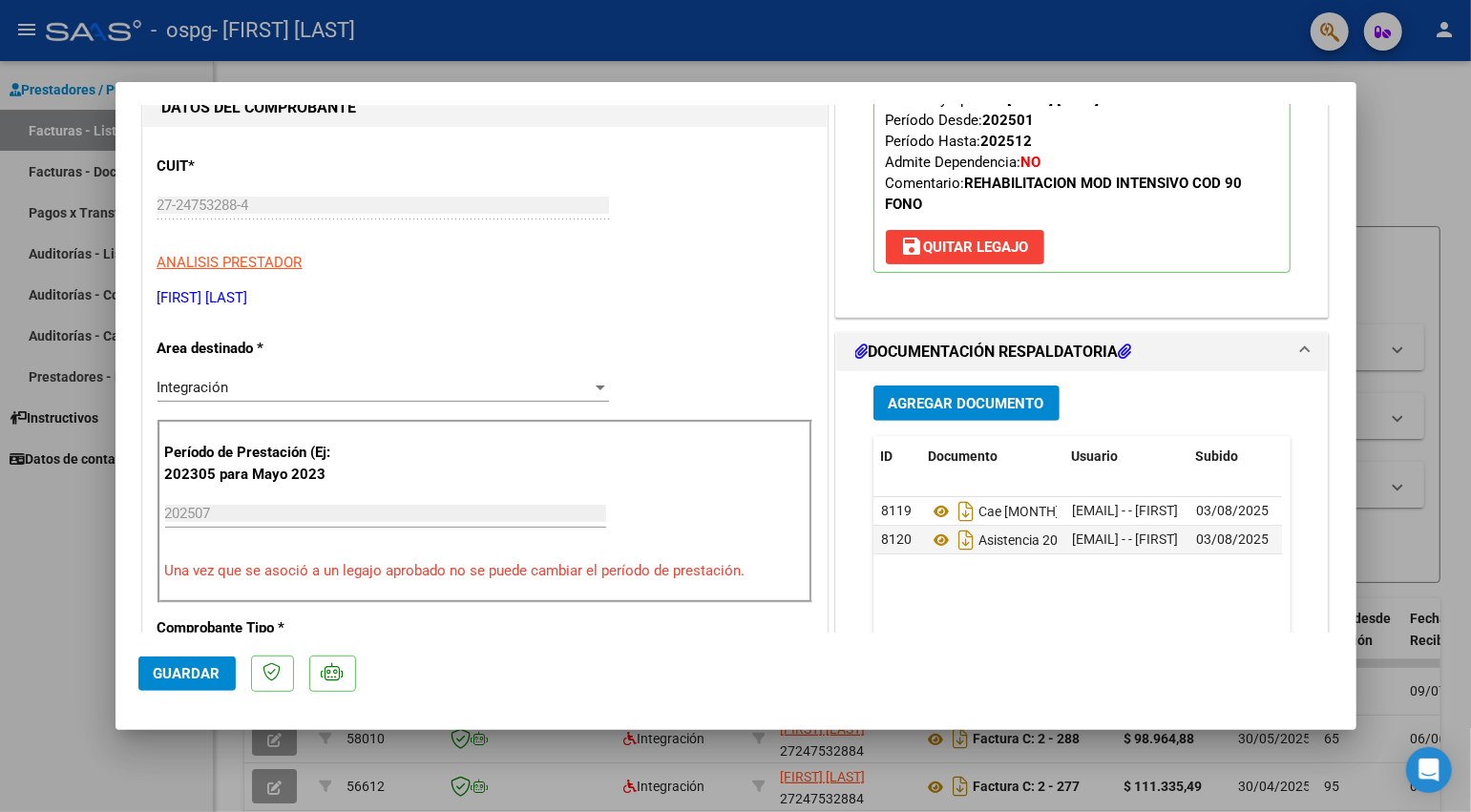 click at bounding box center [735, 406] 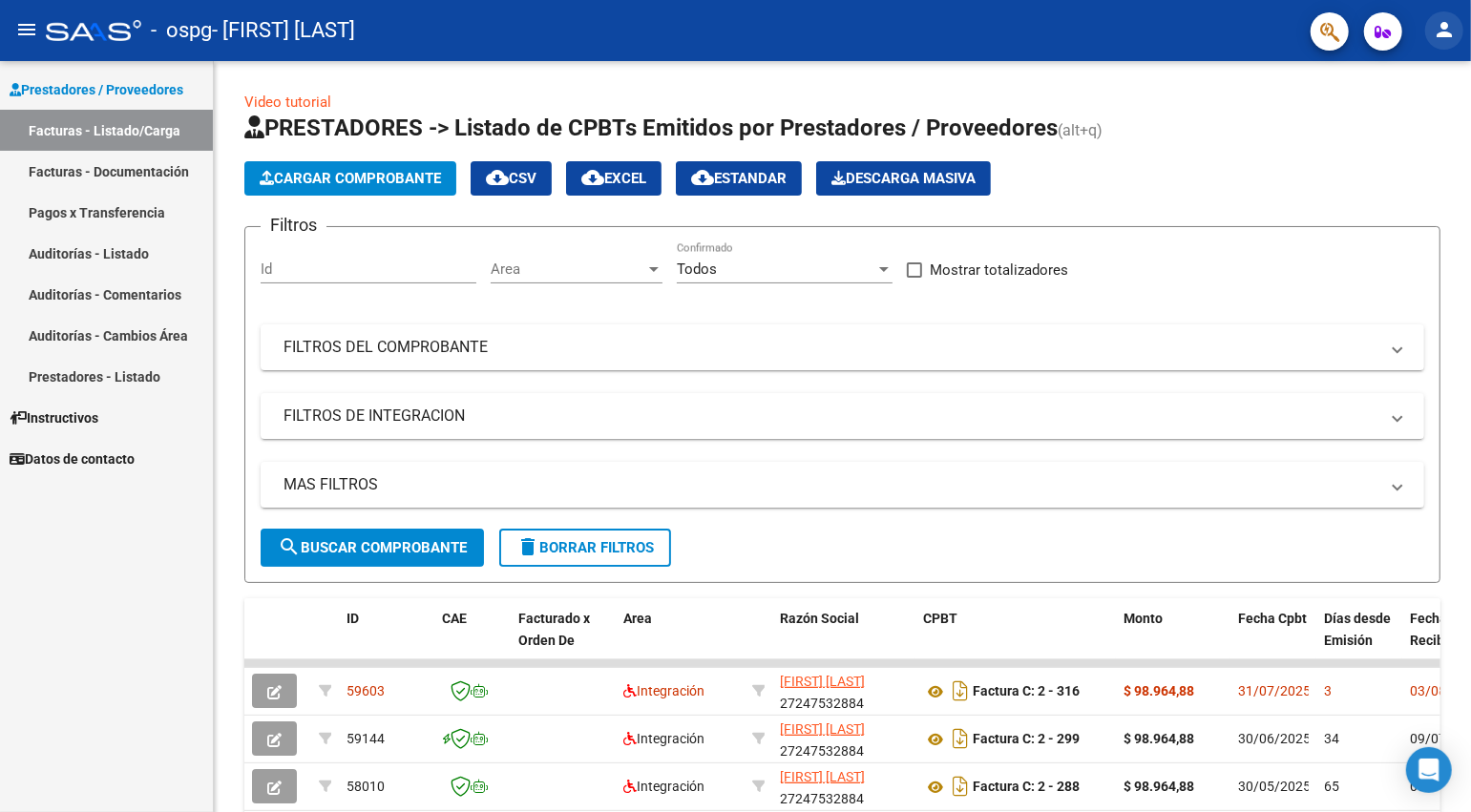 click on "person" 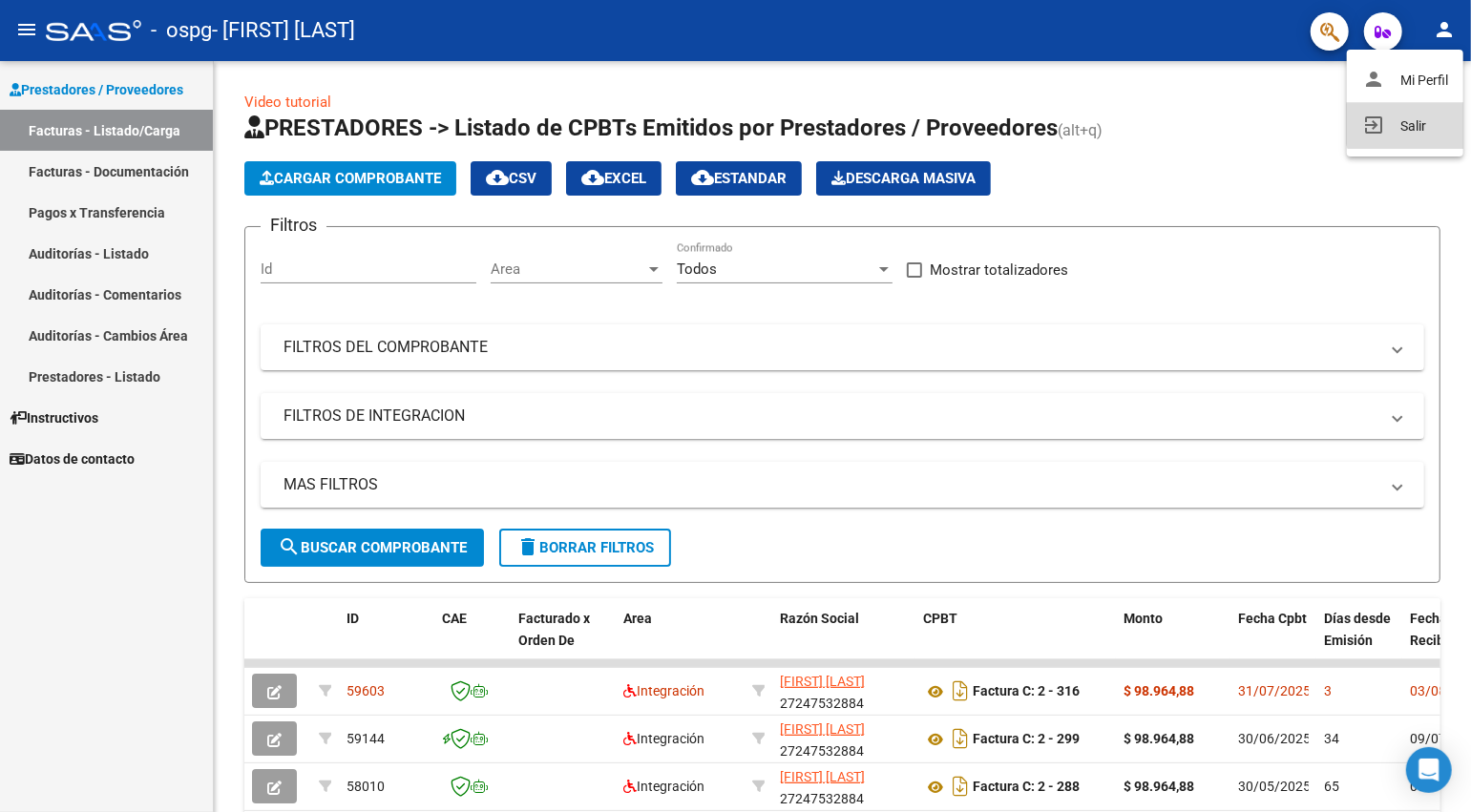 click on "exit_to_app  Salir" at bounding box center (1405, 126) 